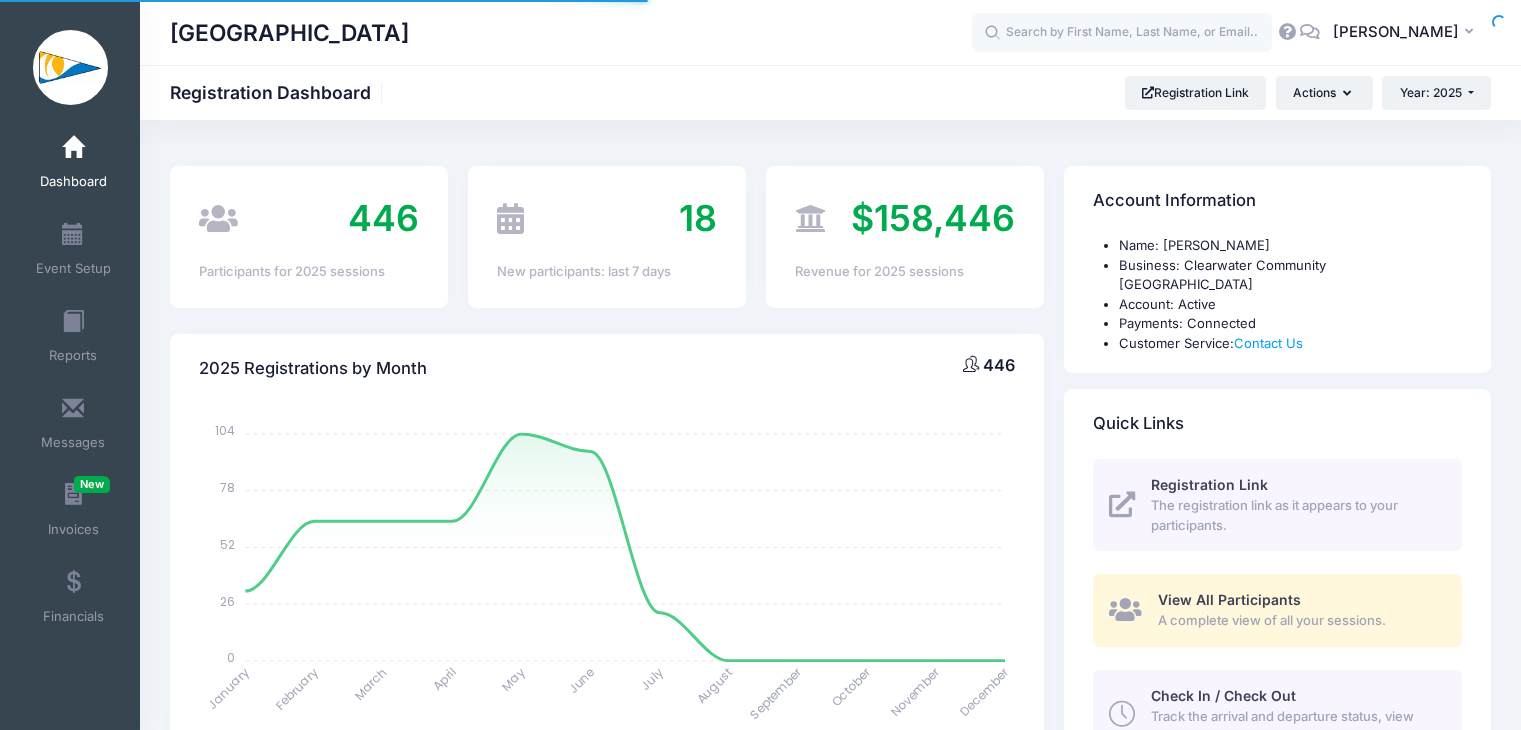 select 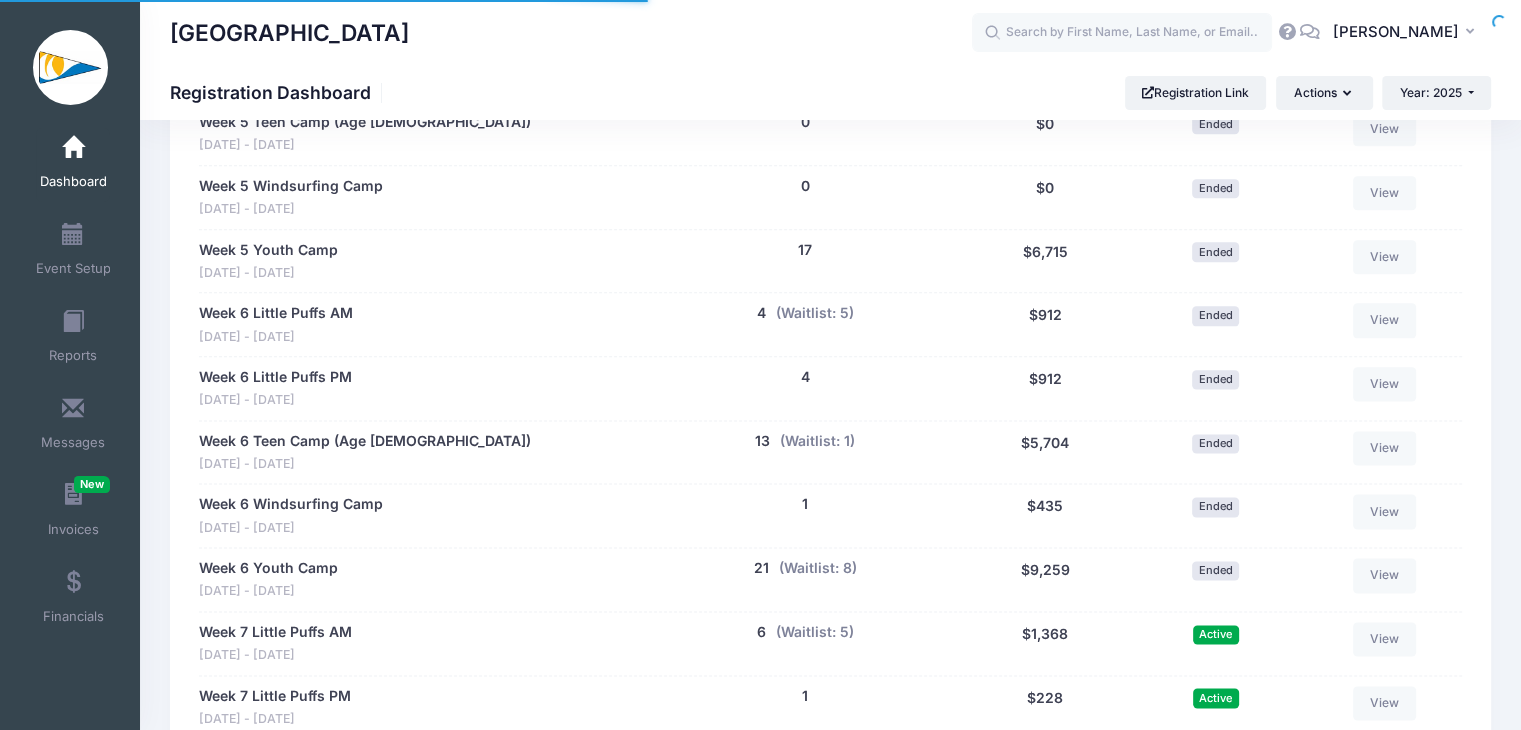 scroll, scrollTop: 0, scrollLeft: 0, axis: both 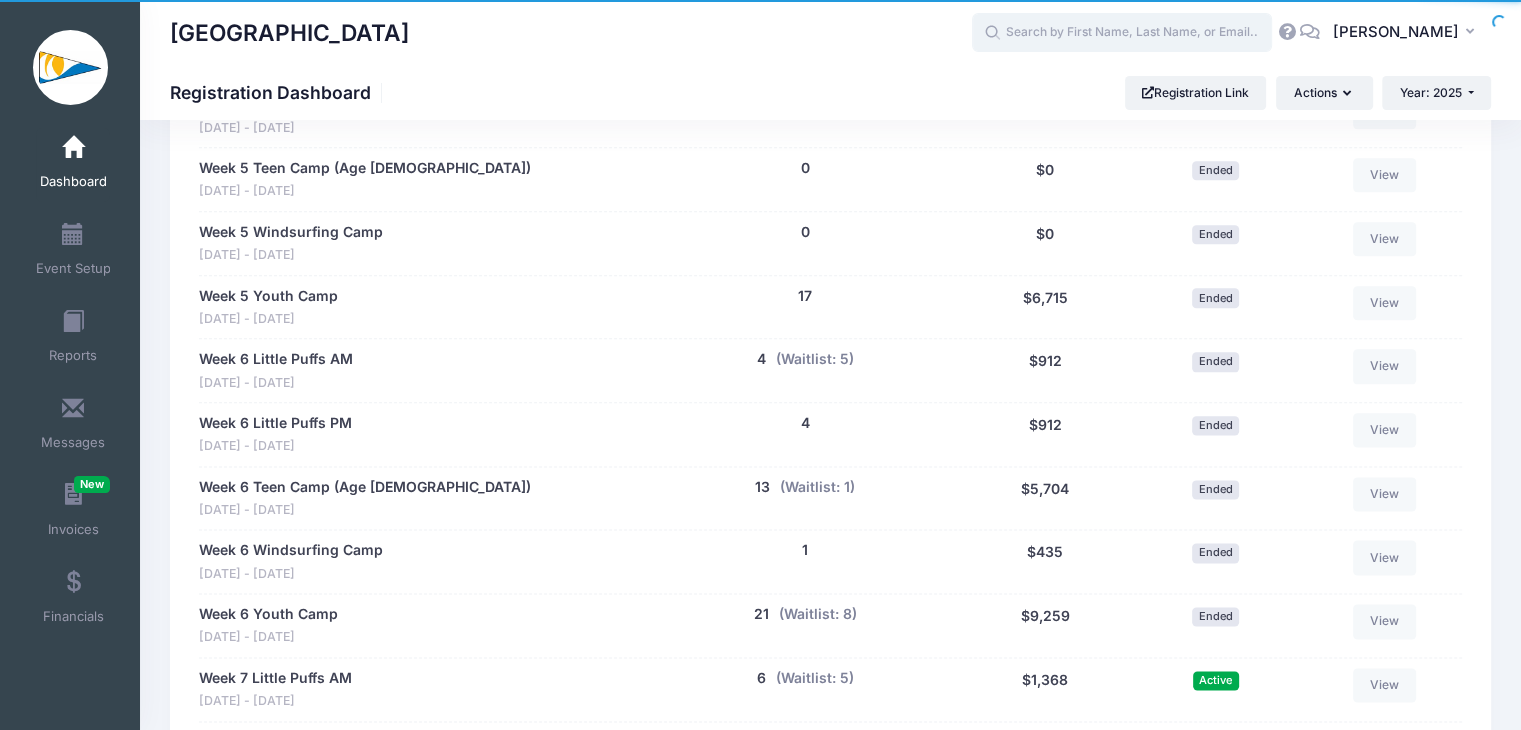 click at bounding box center (1122, 33) 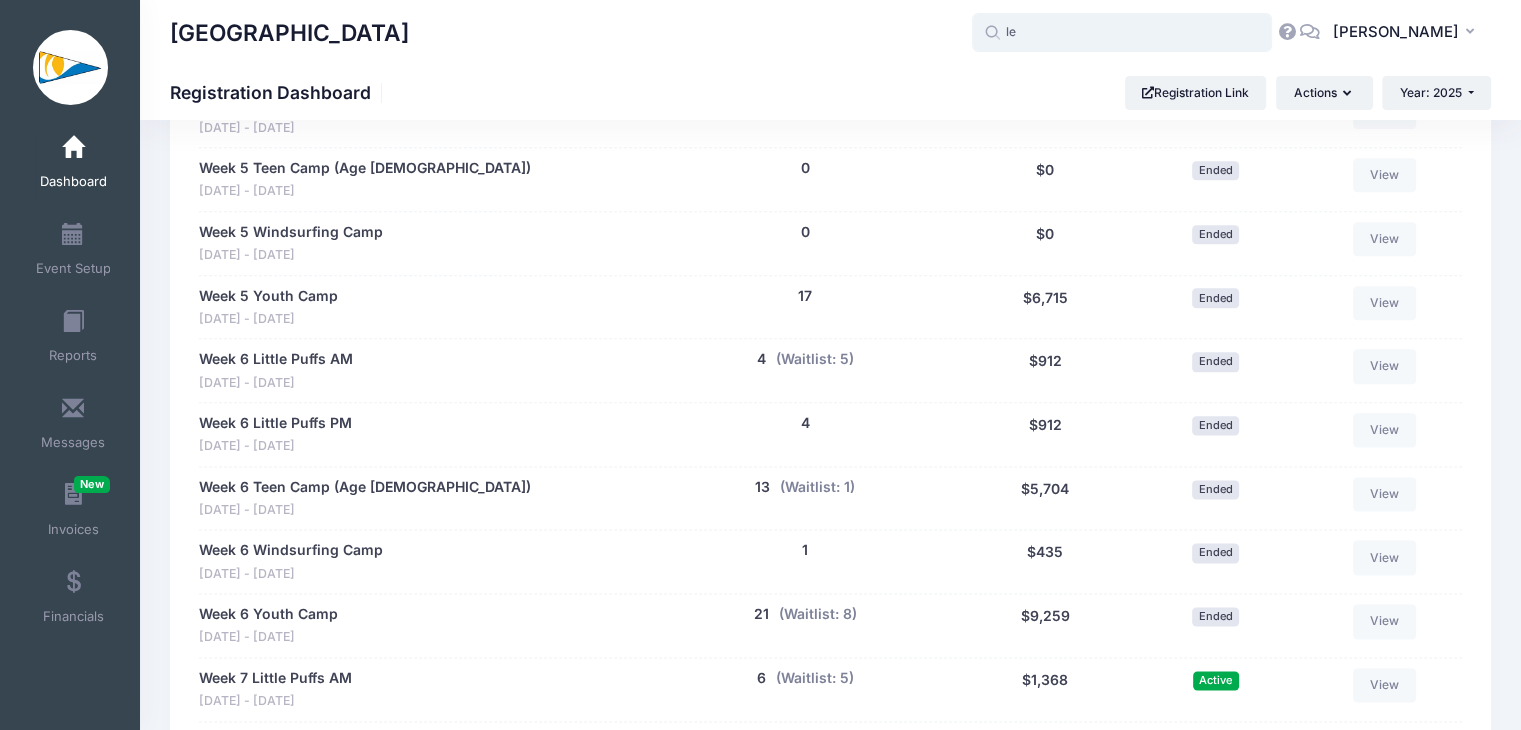 type on "l" 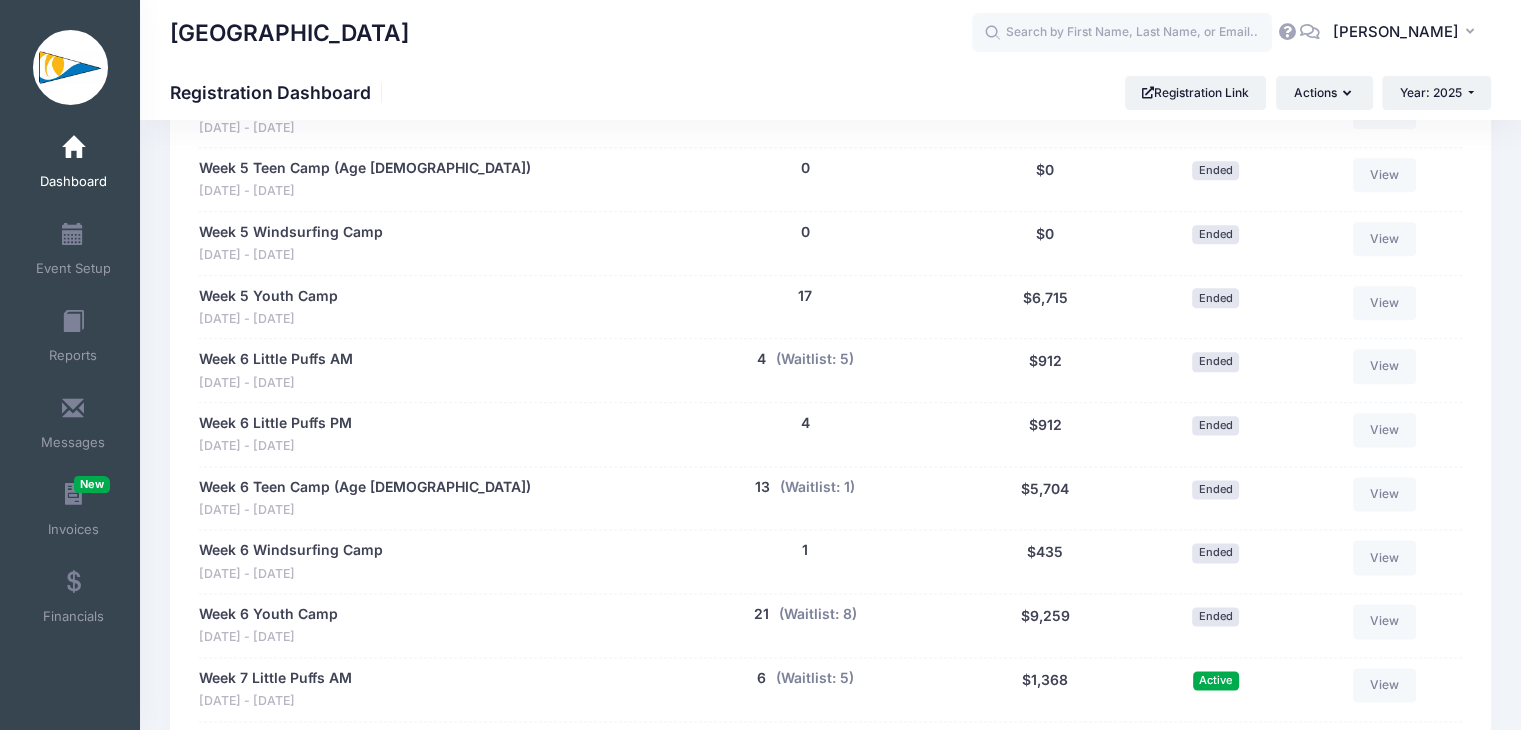 click on "[GEOGRAPHIC_DATA]" at bounding box center (571, 33) 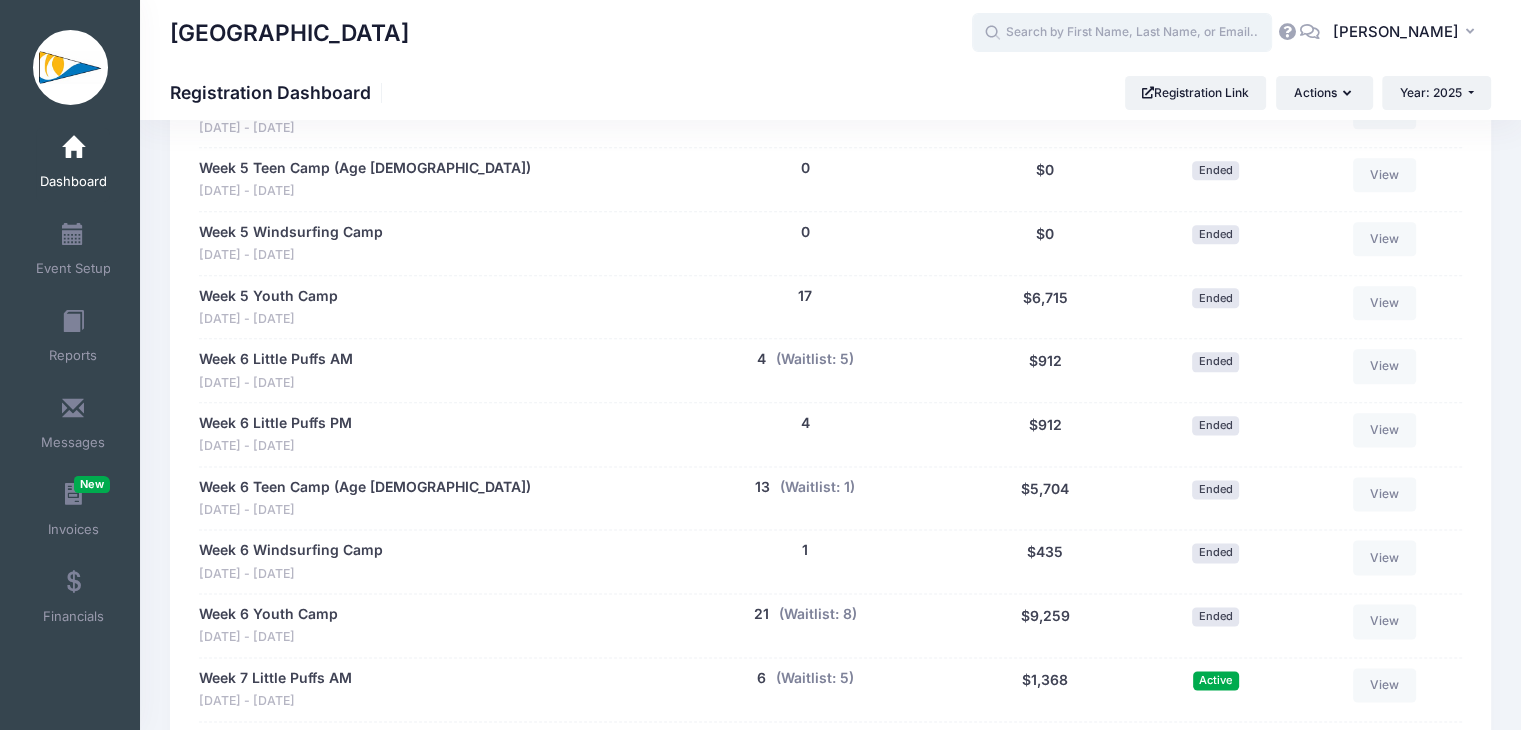 click at bounding box center (1122, 33) 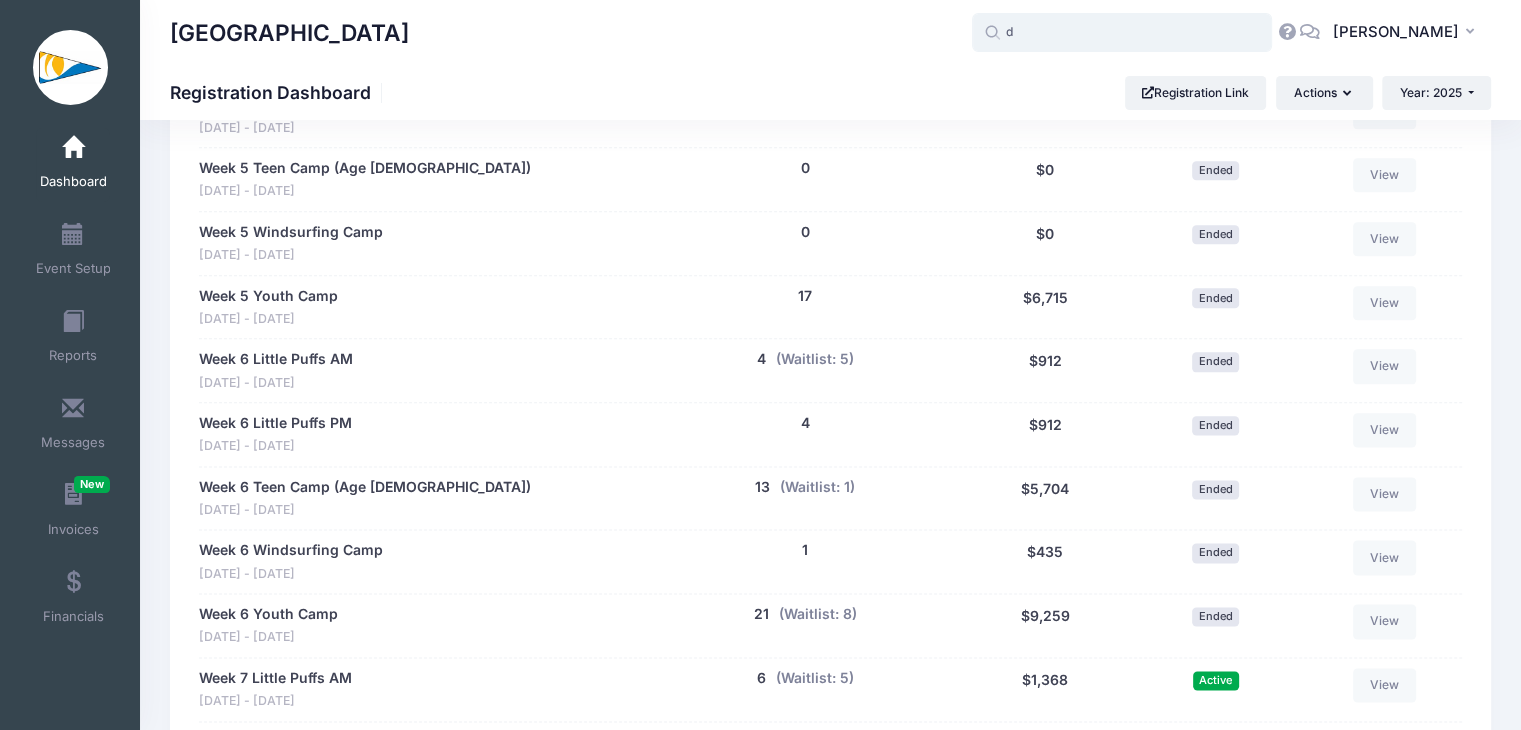 type on "d" 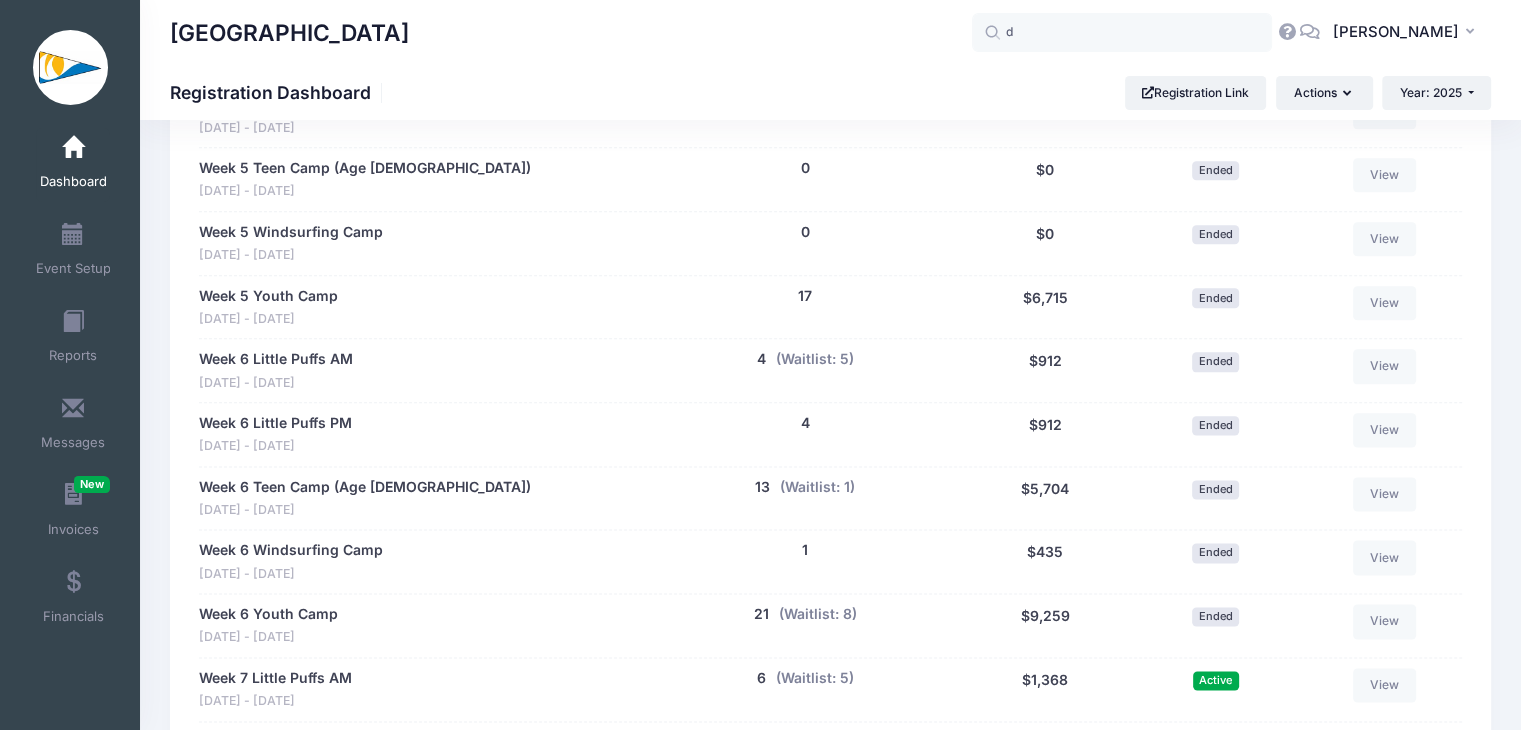 click at bounding box center [73, 148] 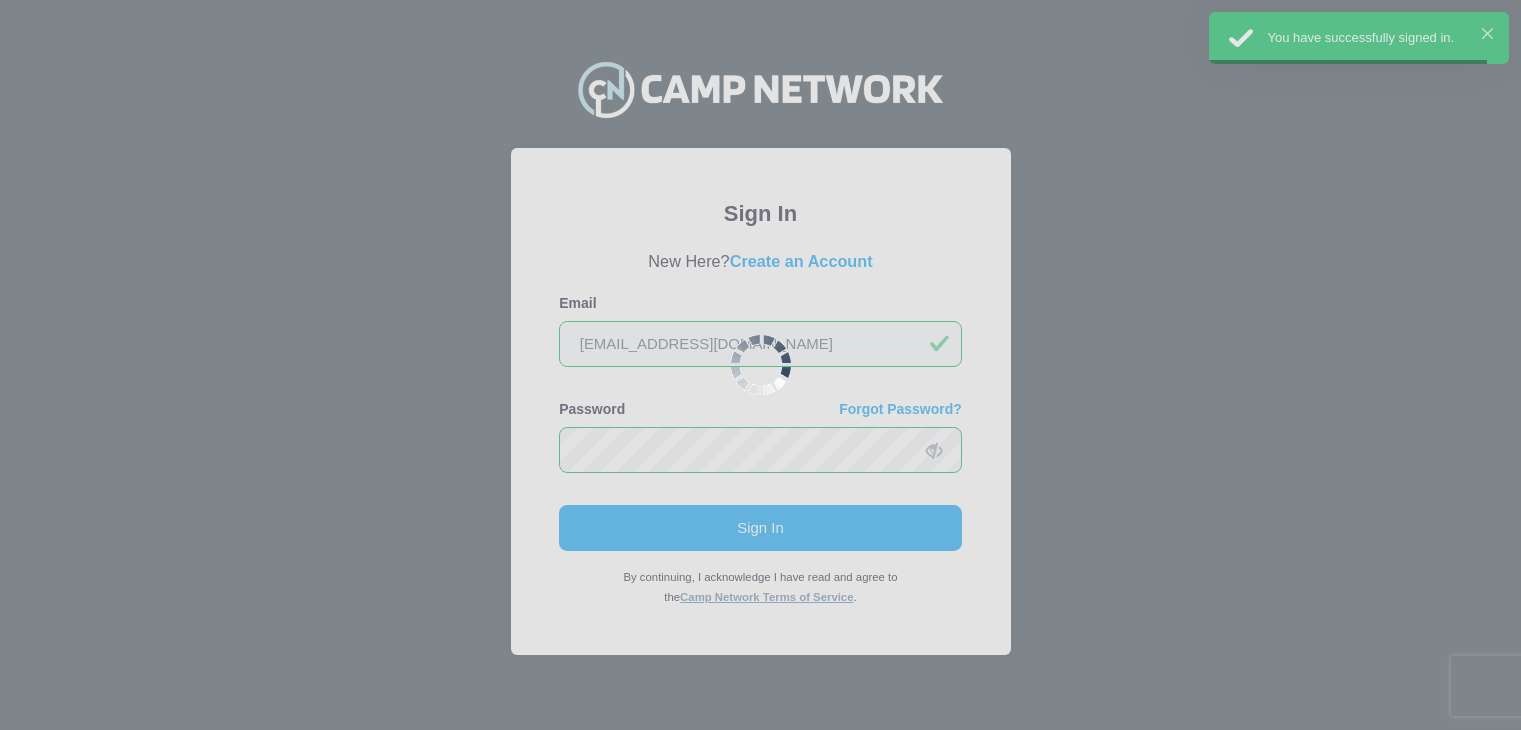 scroll, scrollTop: 0, scrollLeft: 0, axis: both 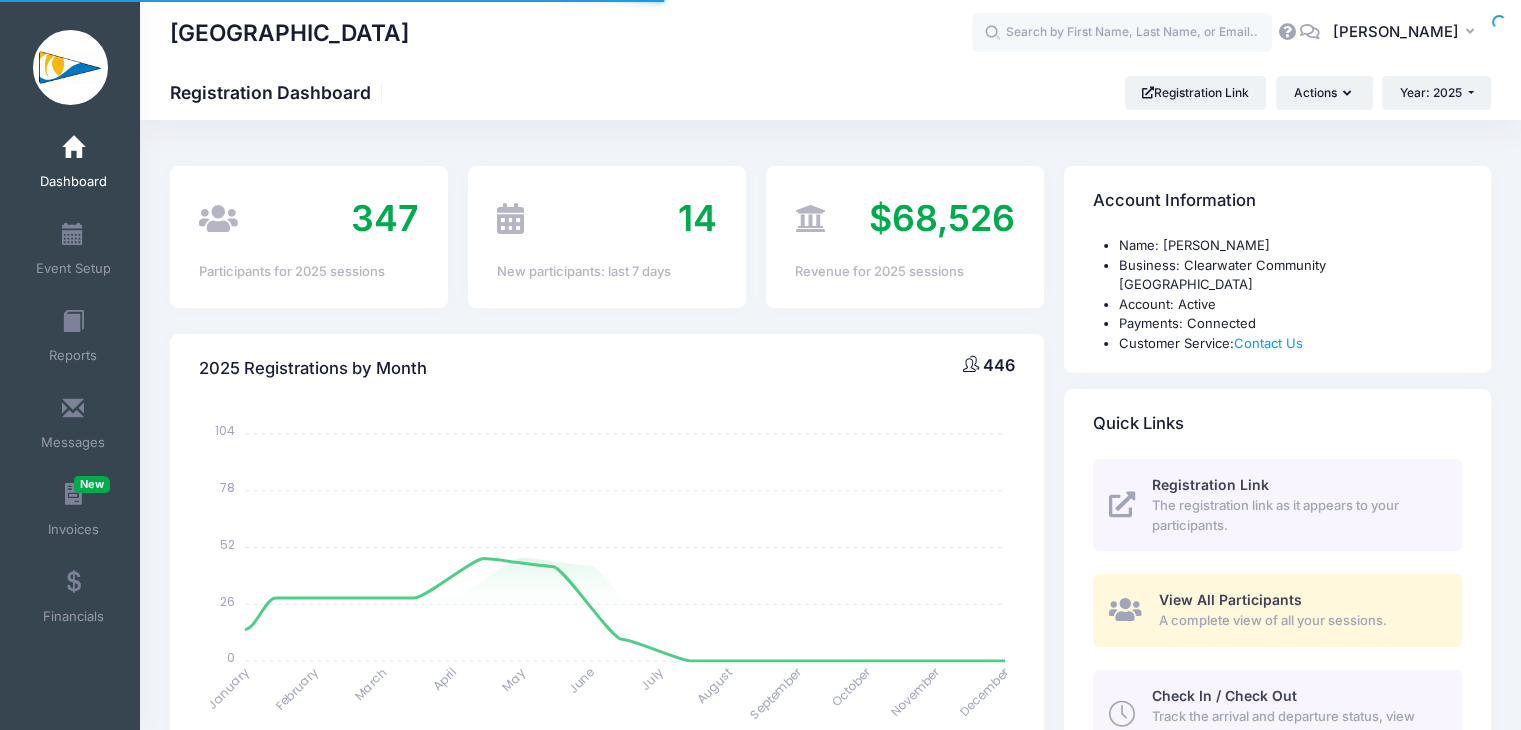 select 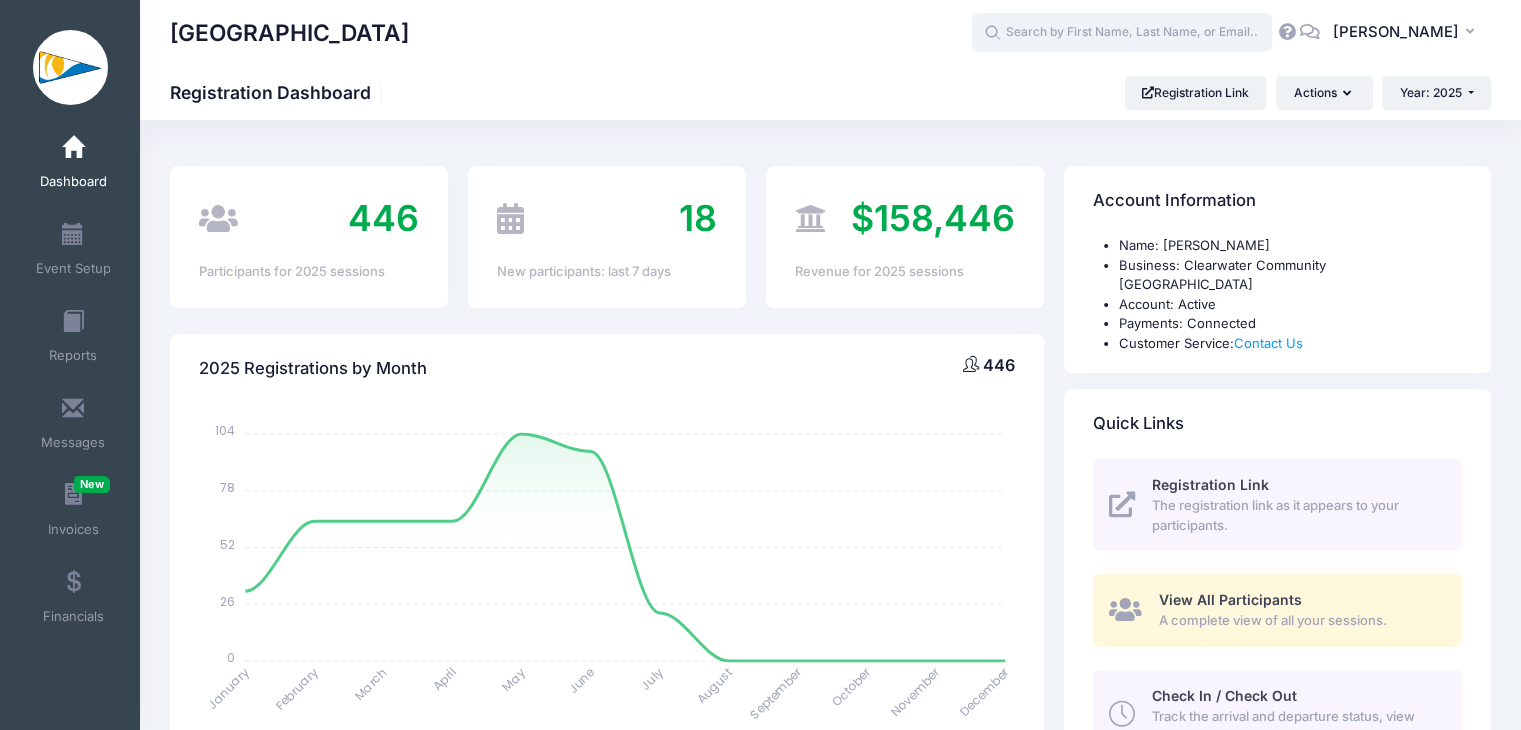 click at bounding box center [1122, 33] 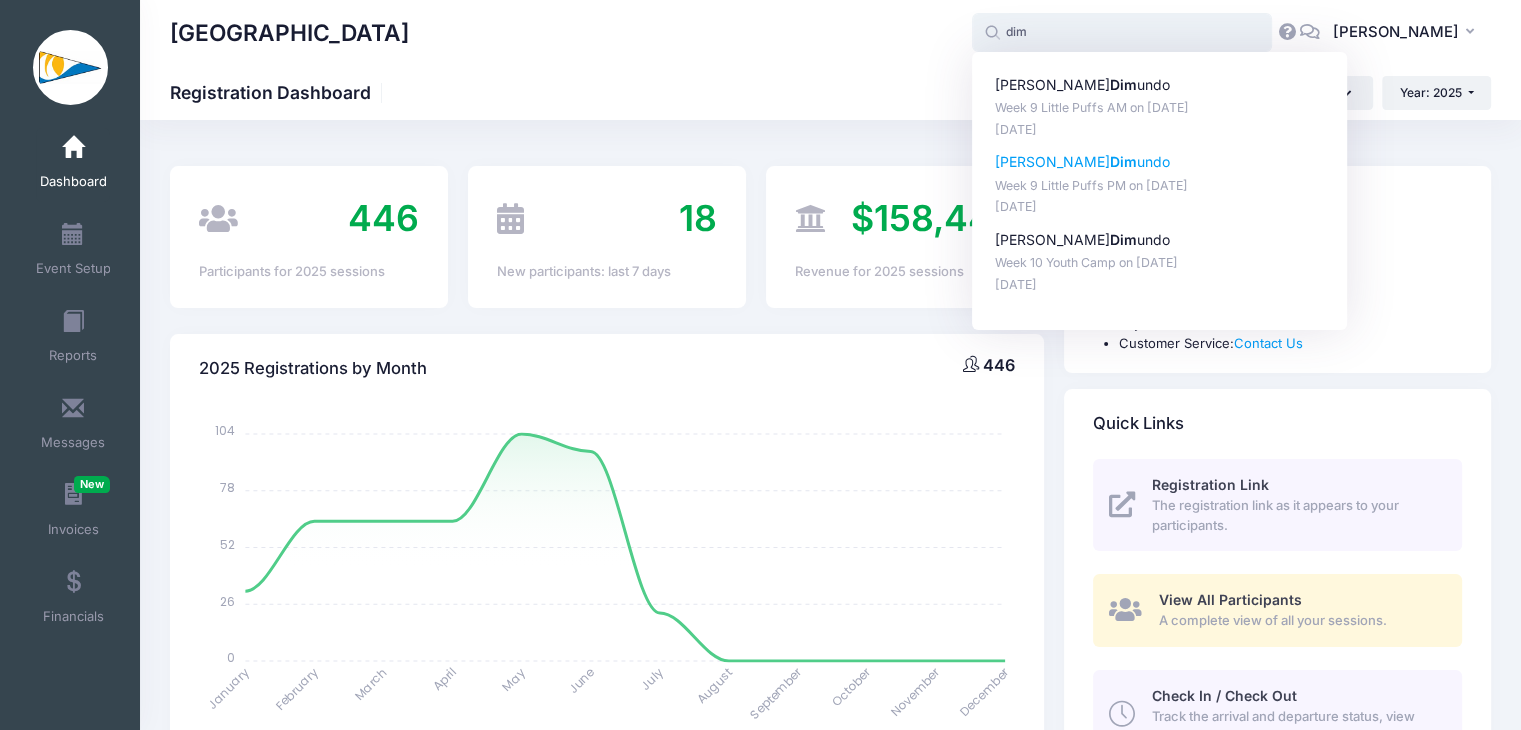 click on "Leo  Dim undo" at bounding box center [1160, 162] 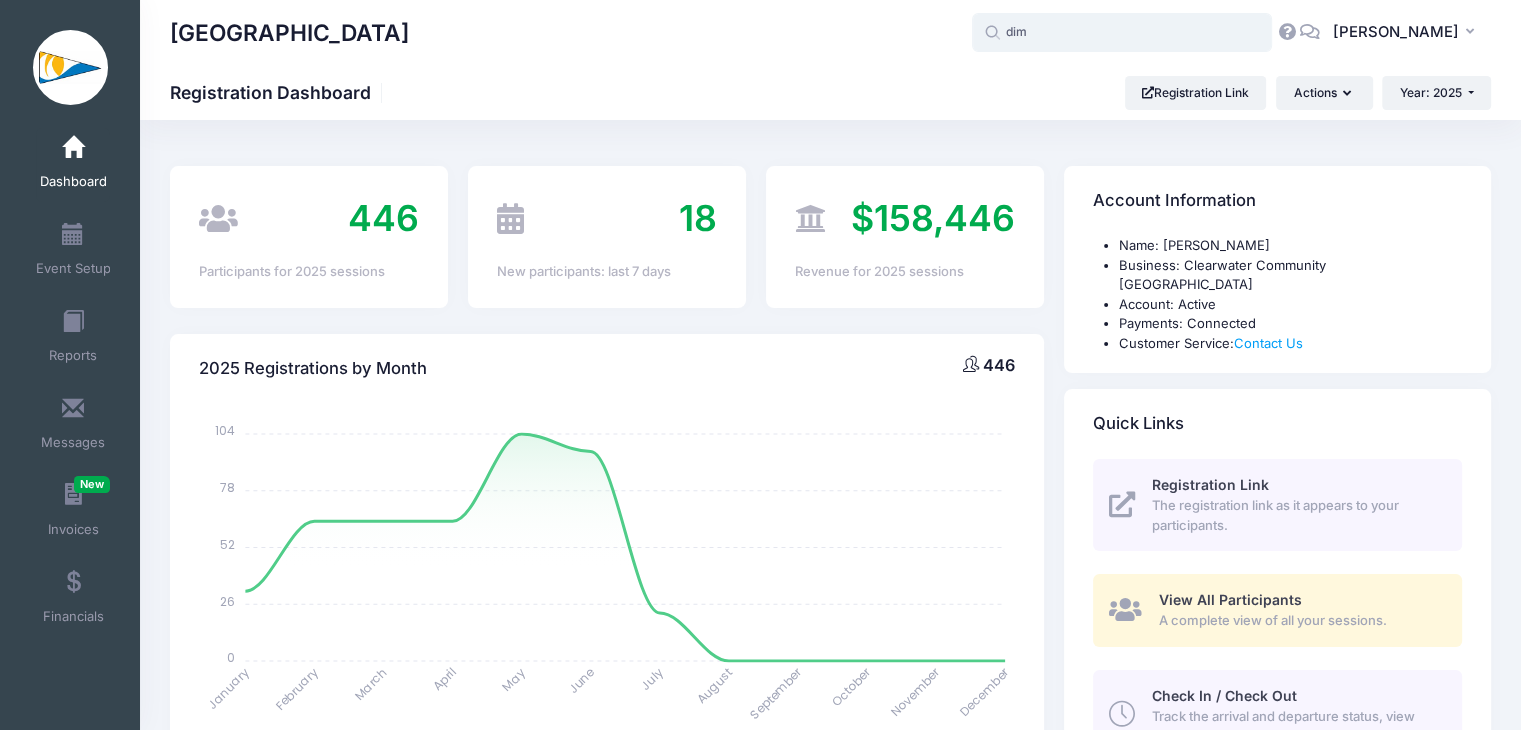 type on "Leo Dimundo (Week 9 Little Puffs PM, Jul-28, 2025)" 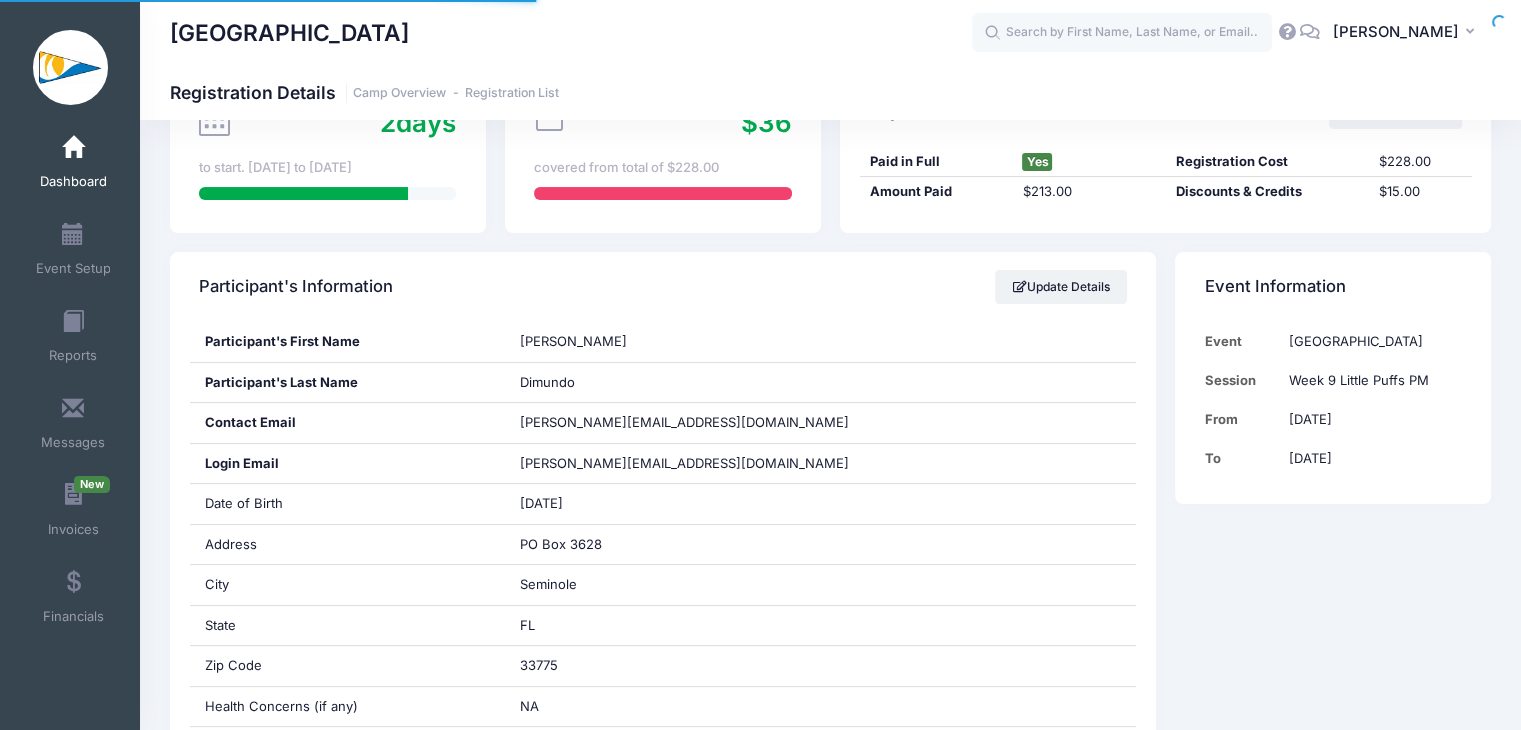 scroll, scrollTop: 487, scrollLeft: 0, axis: vertical 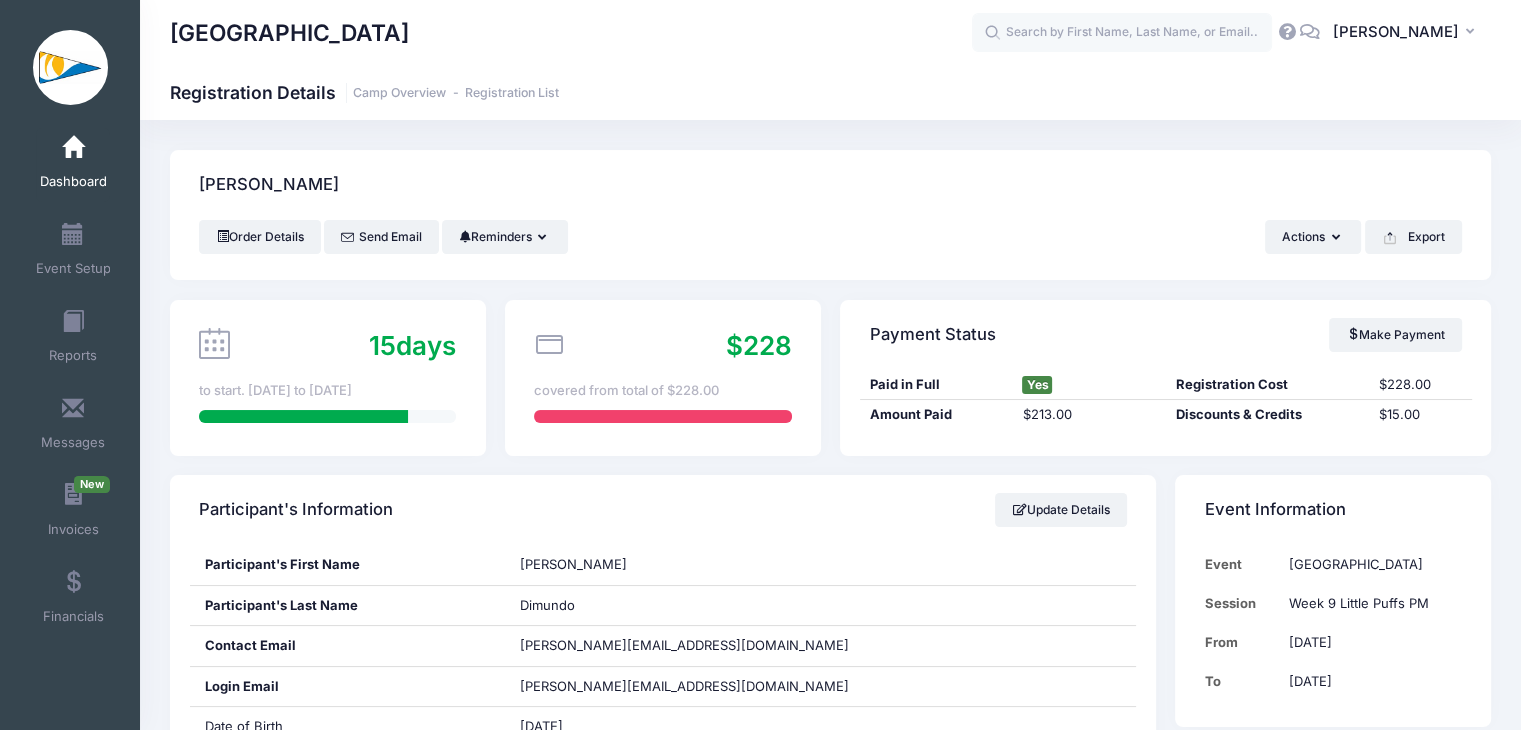 click at bounding box center [73, 148] 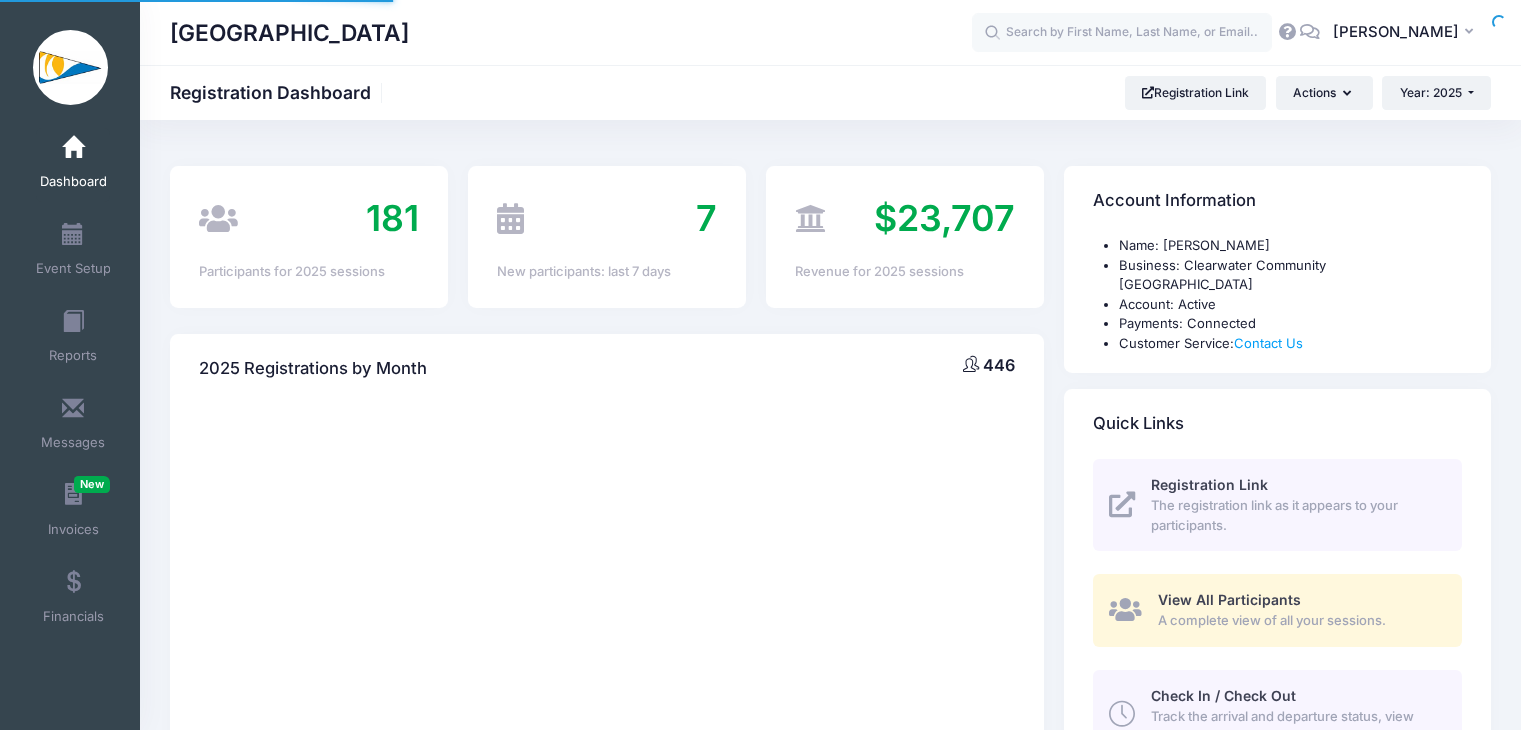 scroll, scrollTop: 0, scrollLeft: 0, axis: both 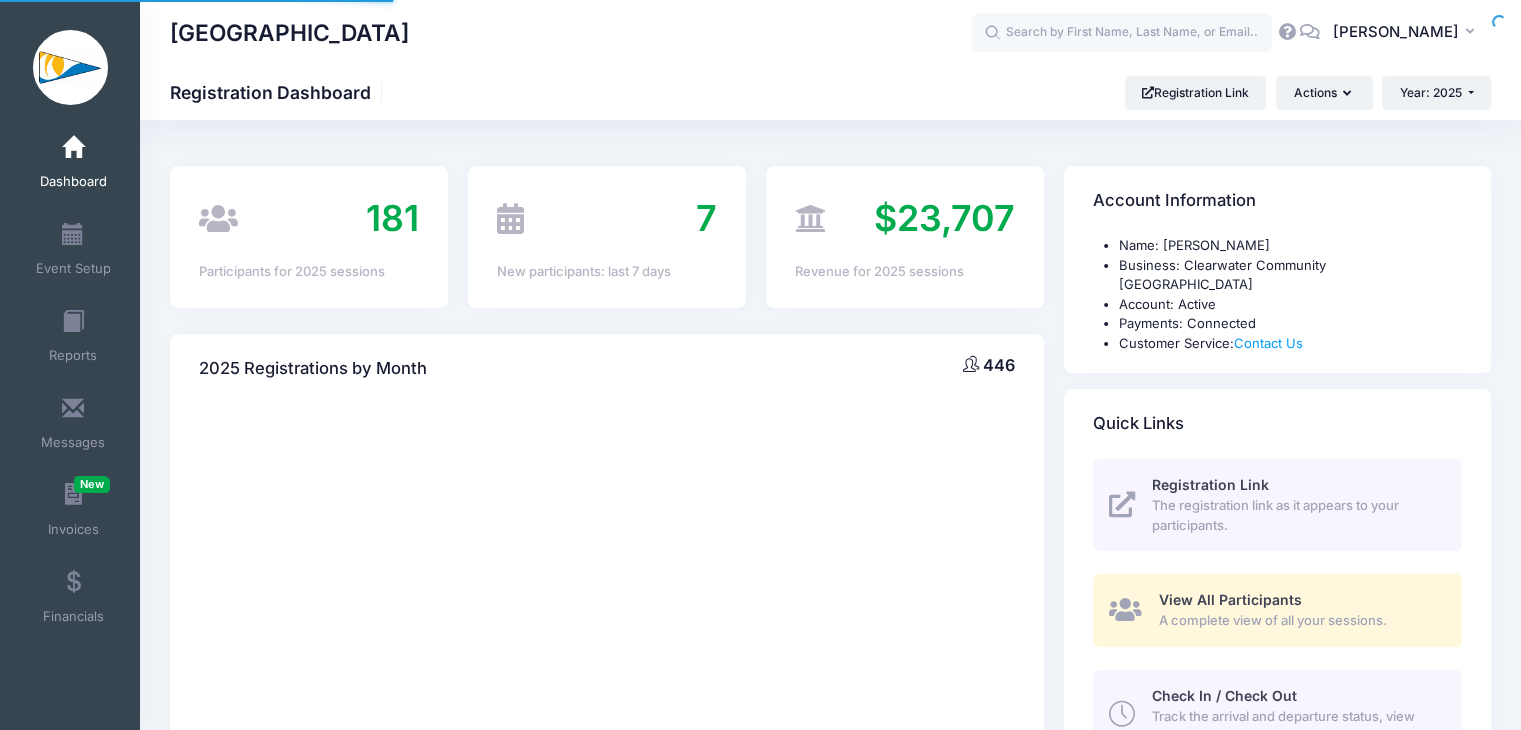 select 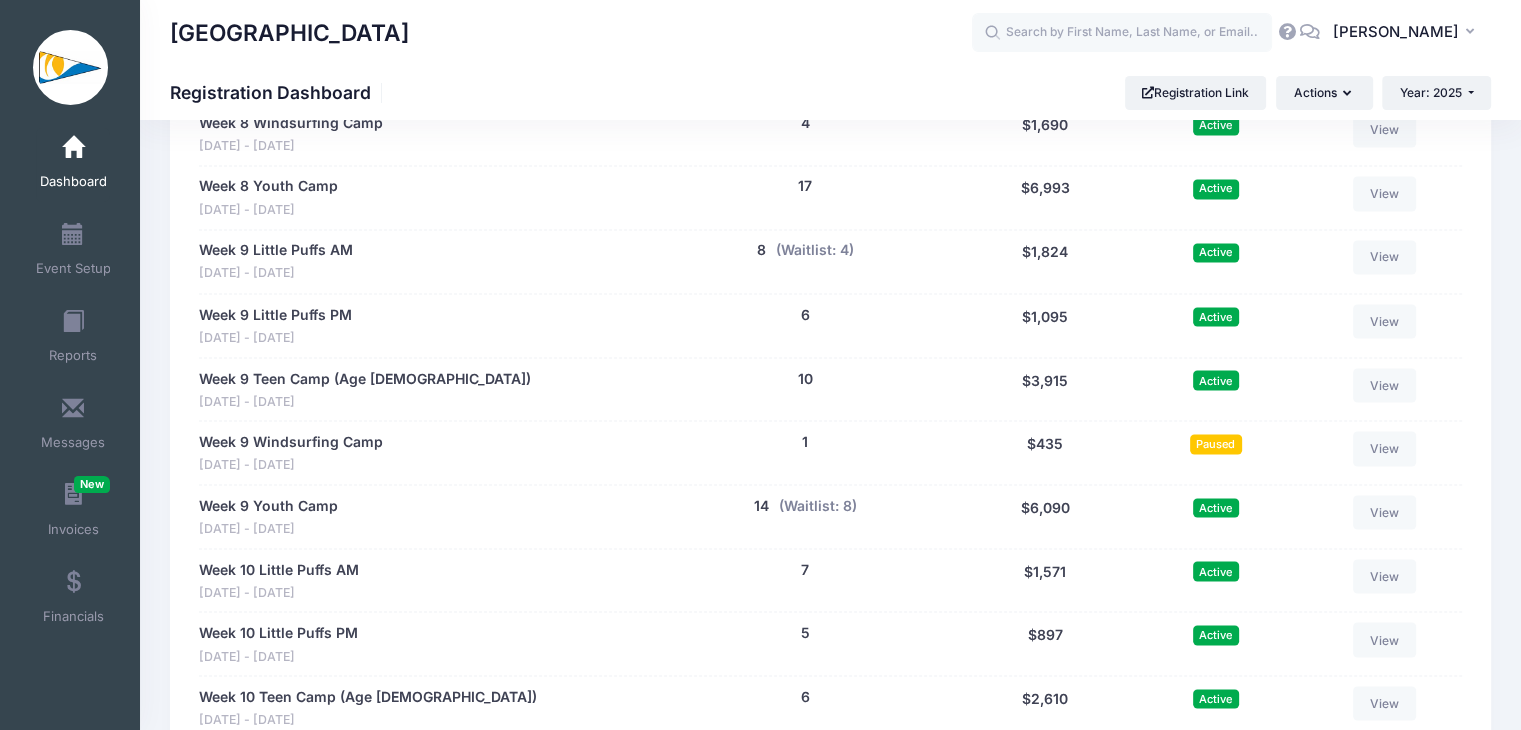 scroll, scrollTop: 3488, scrollLeft: 0, axis: vertical 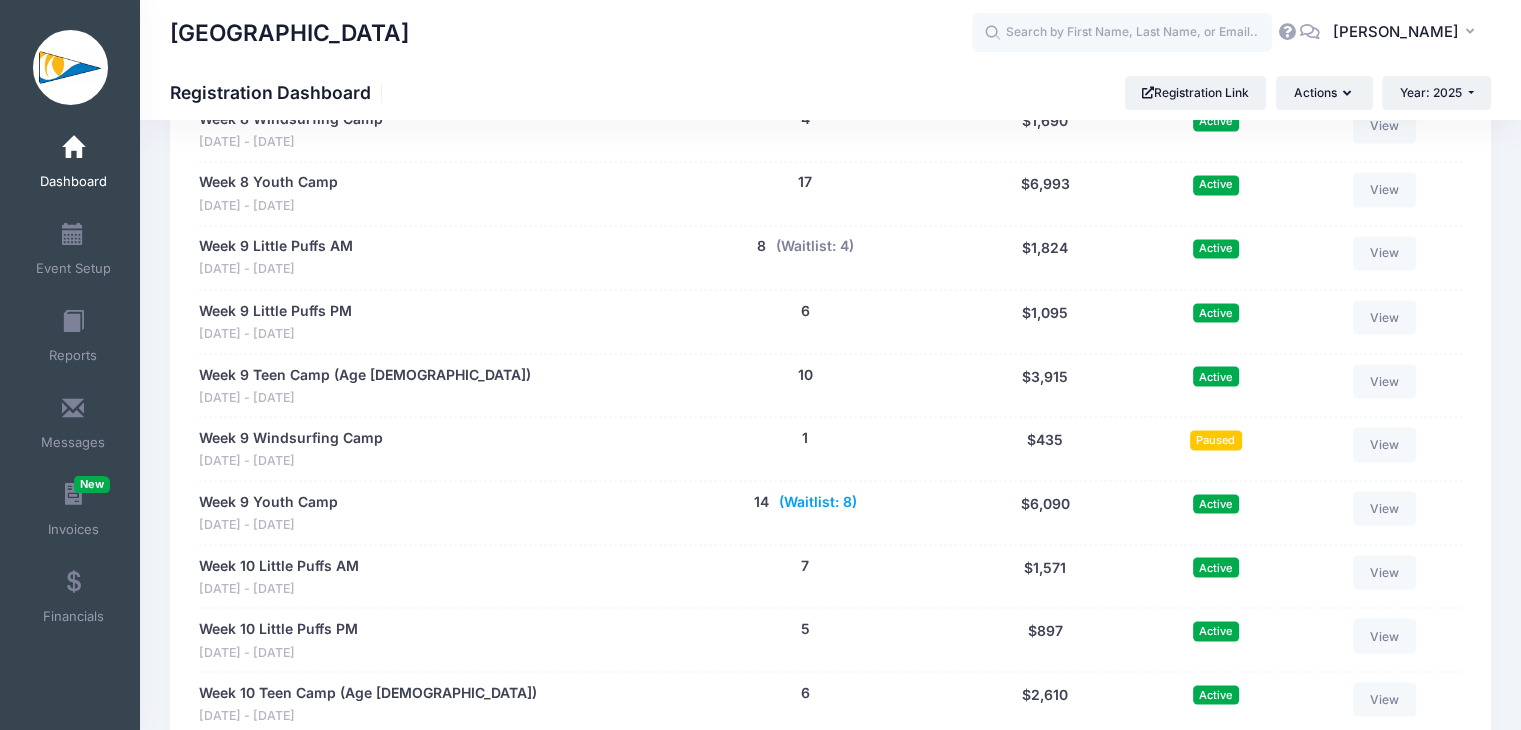 click on "(Waitlist: 8)" at bounding box center [818, 501] 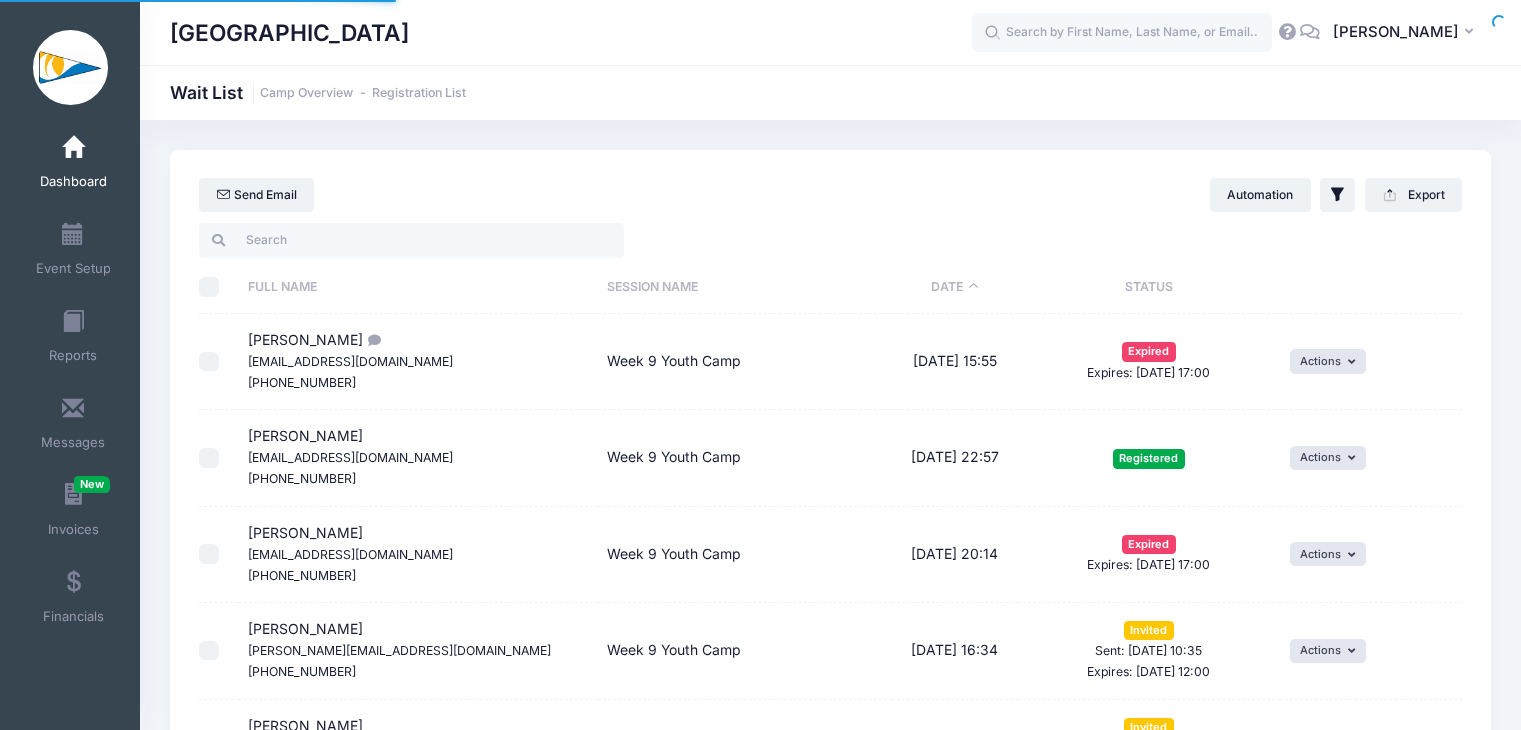 select on "50" 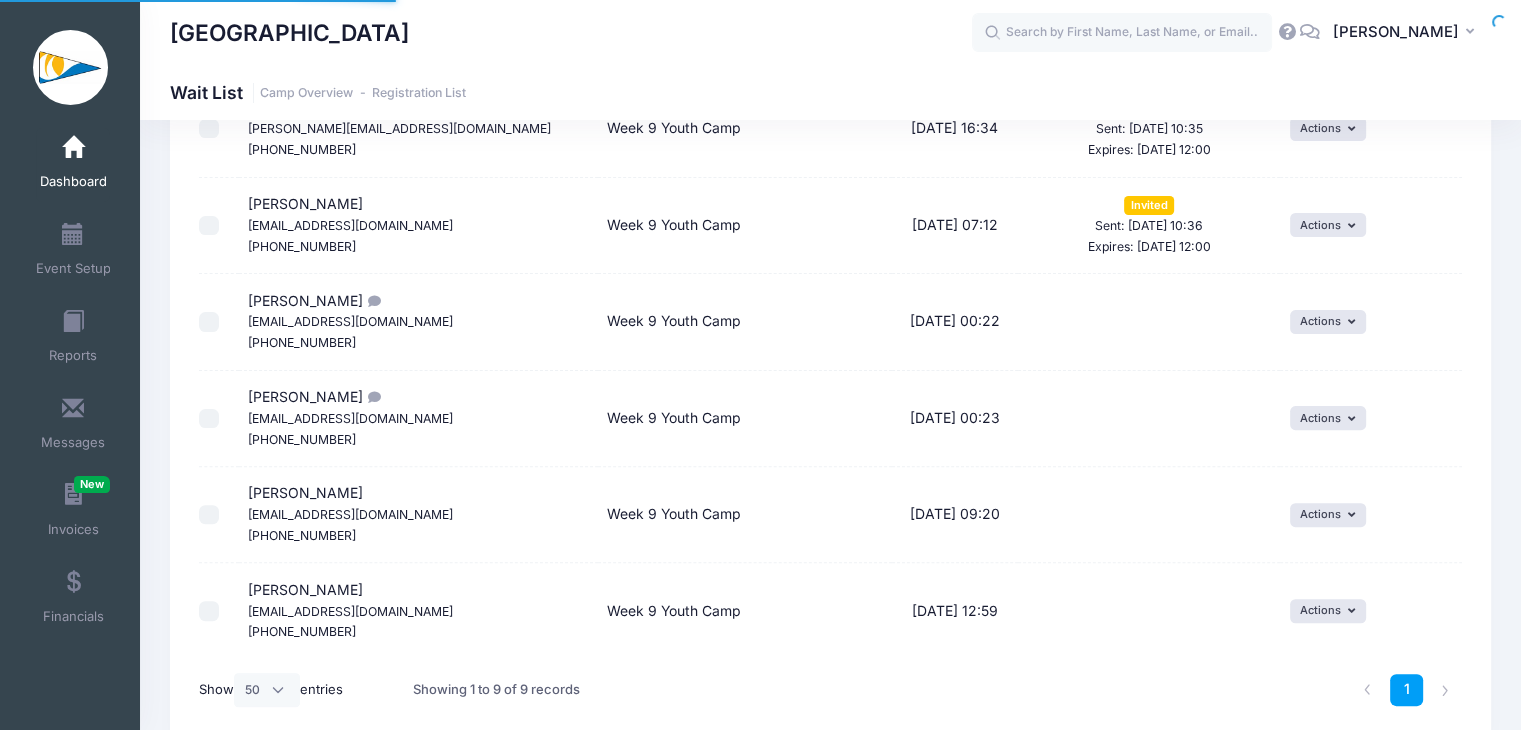 scroll, scrollTop: 0, scrollLeft: 0, axis: both 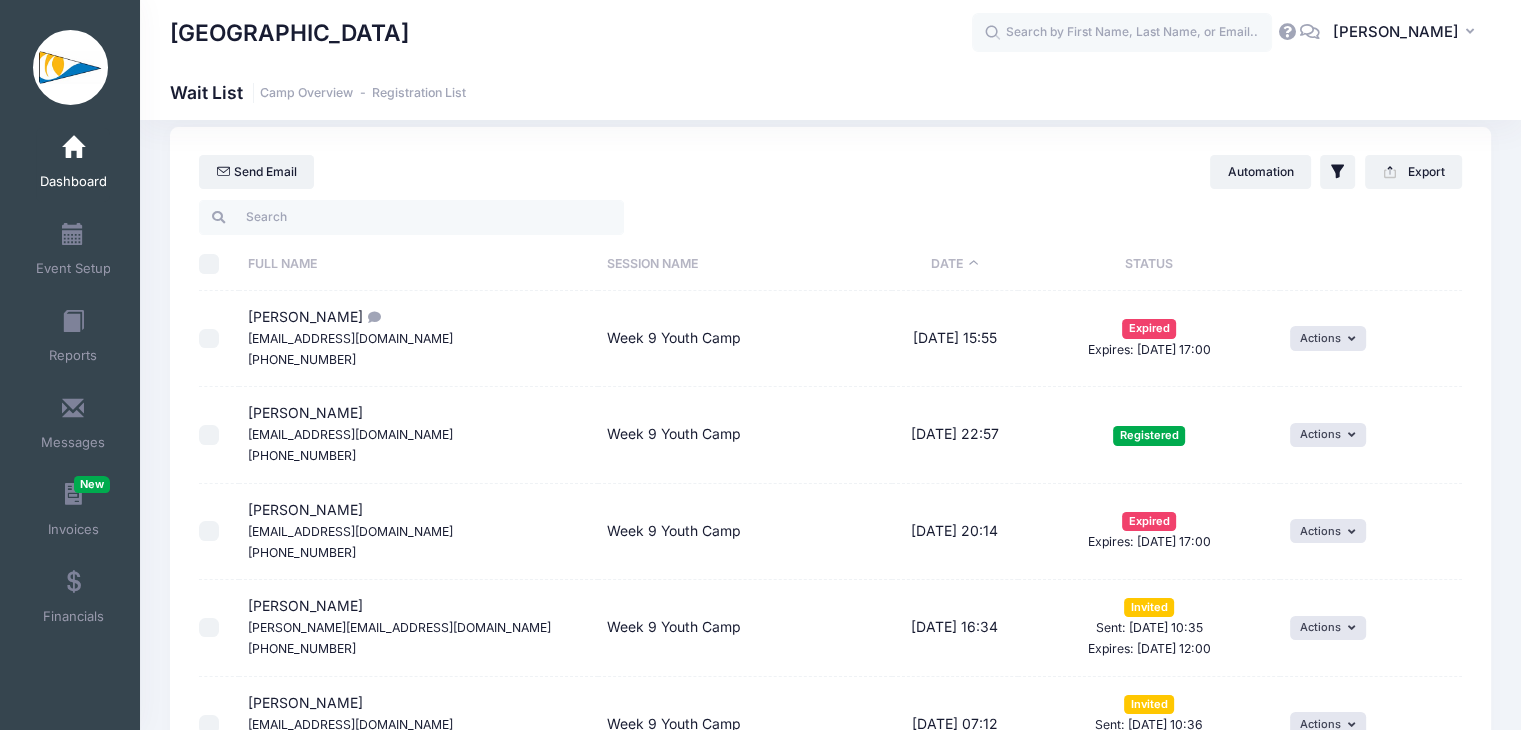 click on "Dashboard" at bounding box center [73, 165] 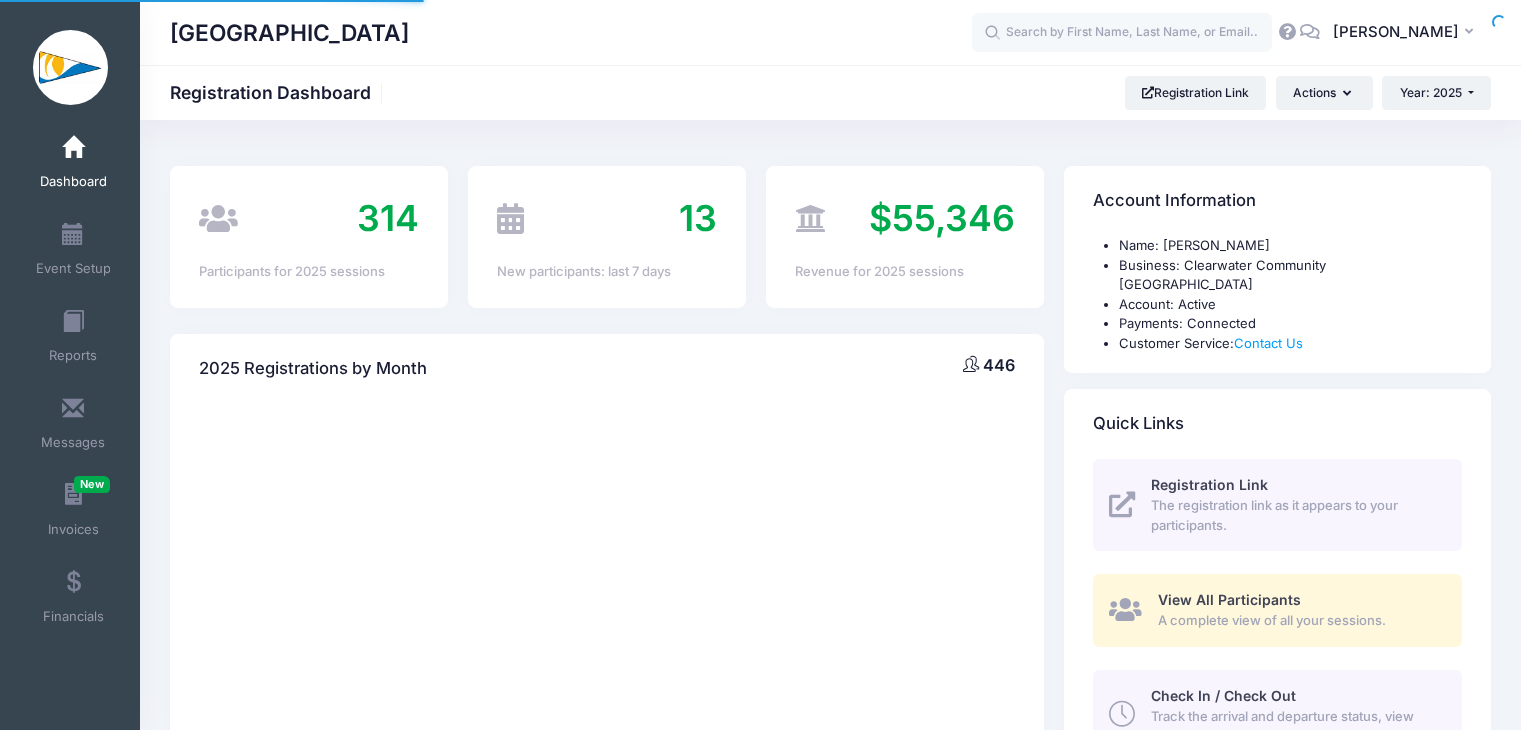 scroll, scrollTop: 0, scrollLeft: 0, axis: both 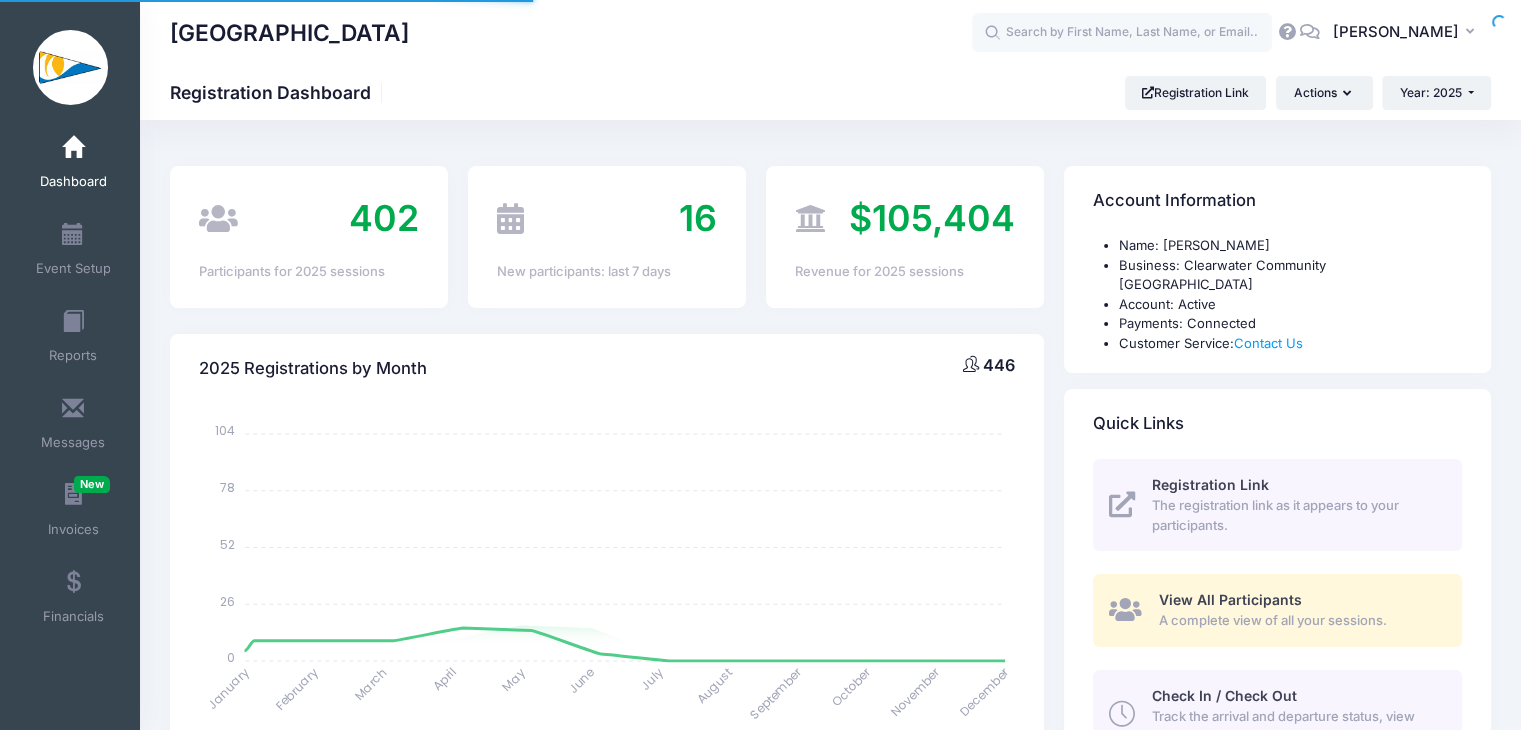 select 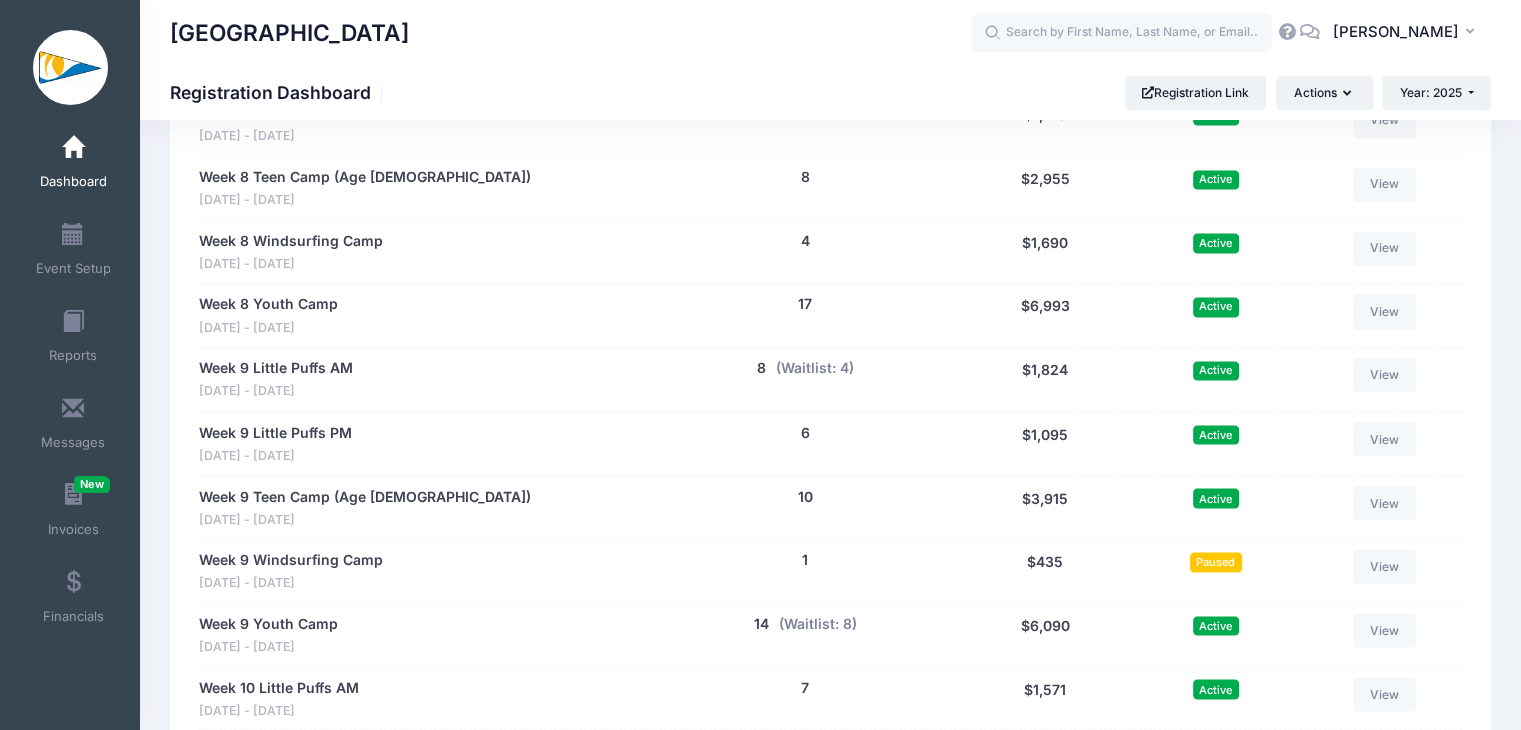scroll, scrollTop: 3420, scrollLeft: 0, axis: vertical 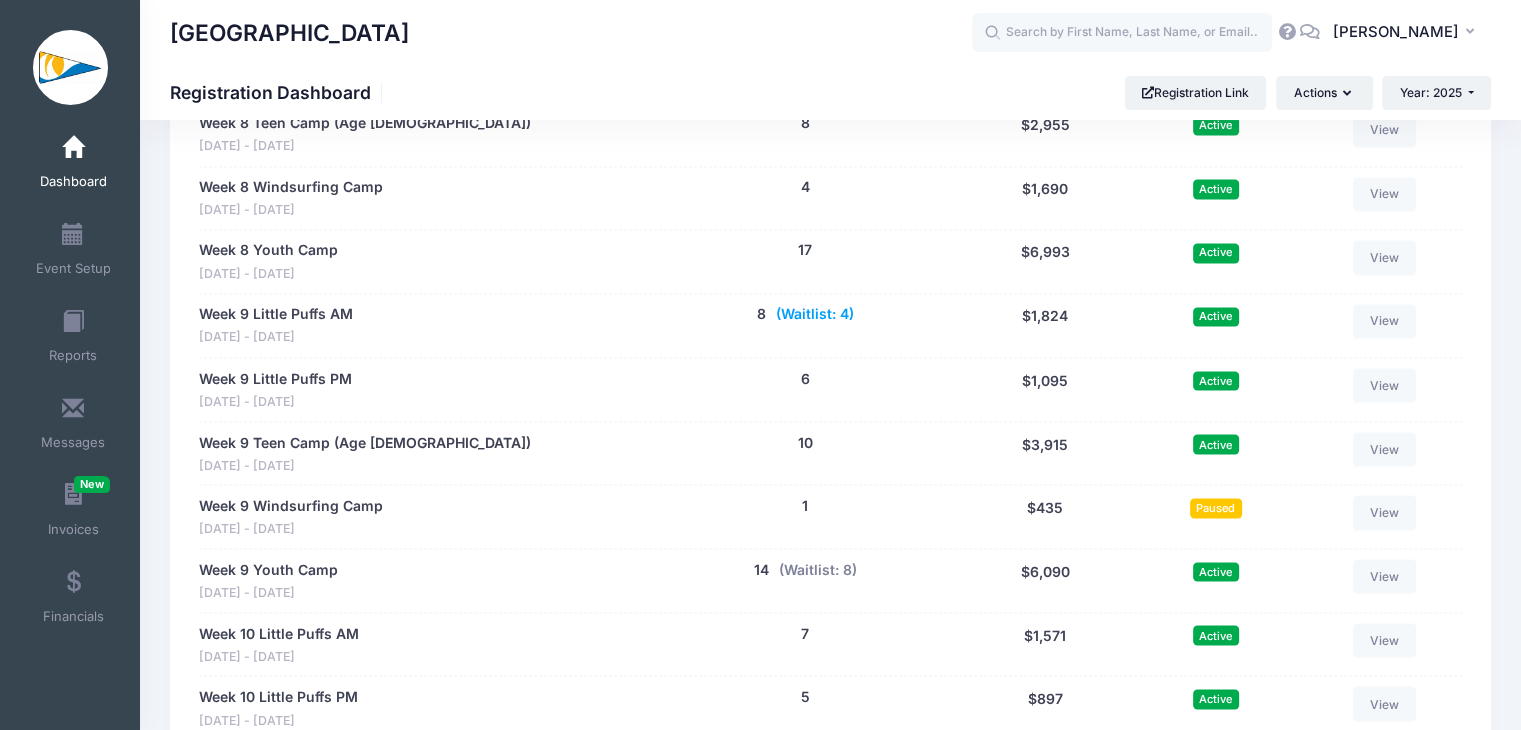 click on "(Waitlist: 4)" at bounding box center (815, 314) 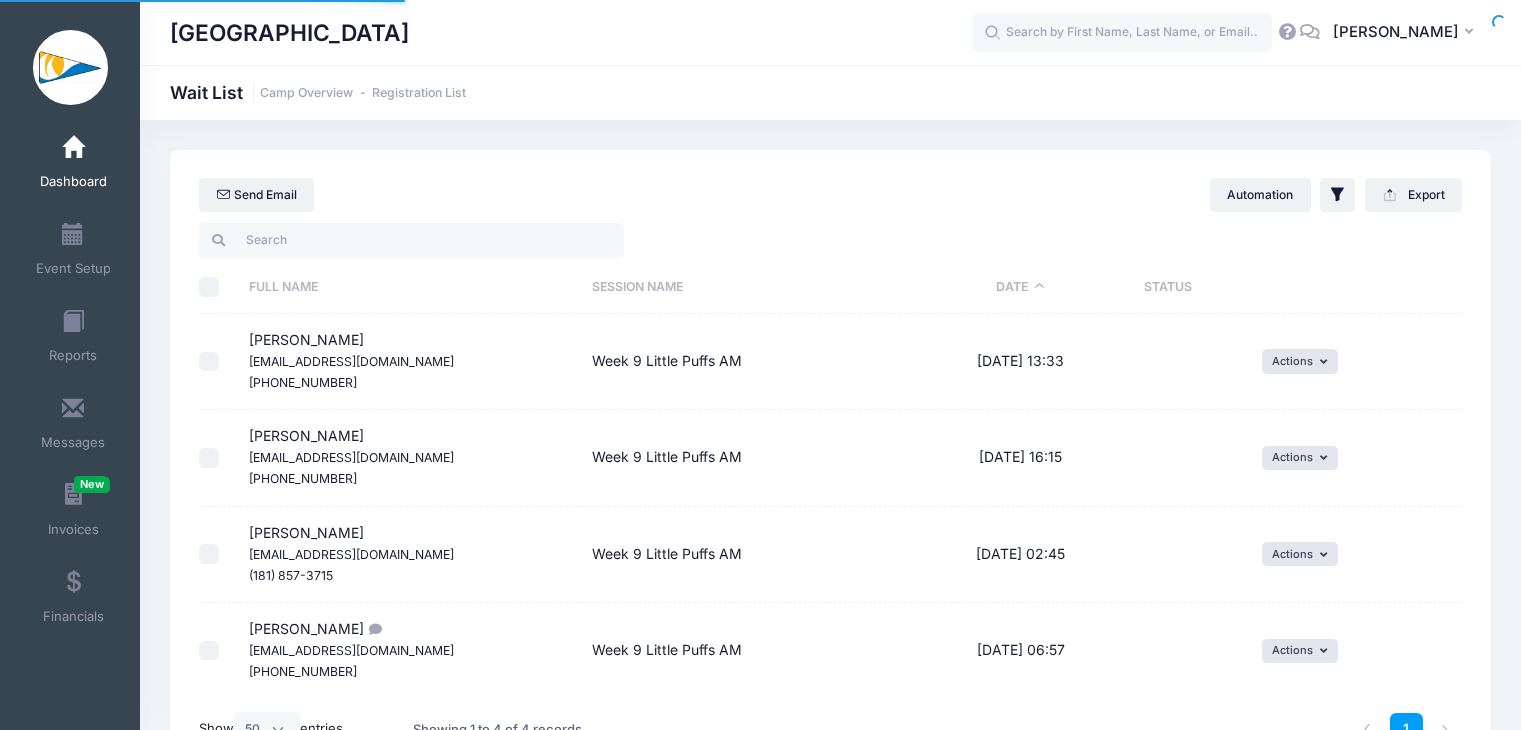 select on "50" 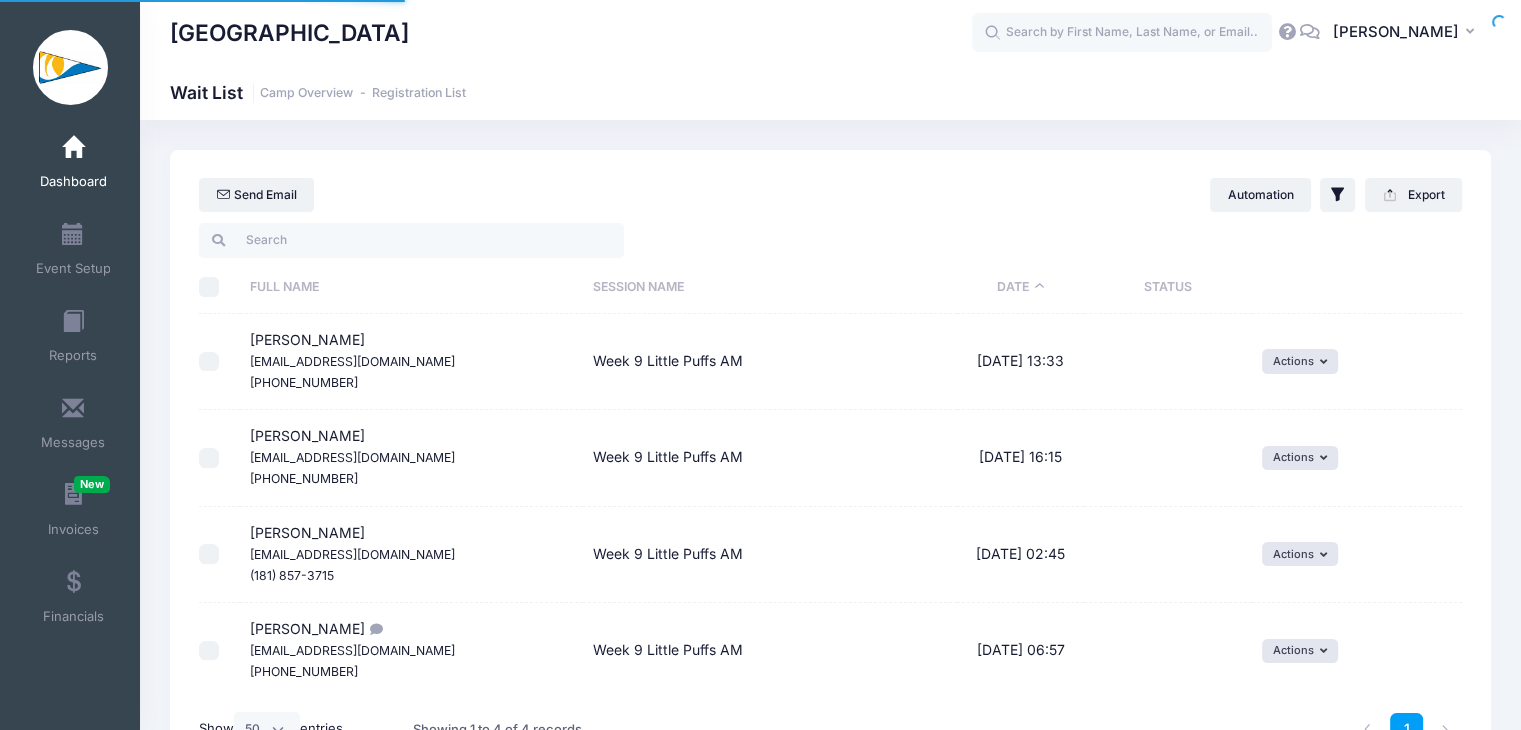 scroll, scrollTop: 0, scrollLeft: 0, axis: both 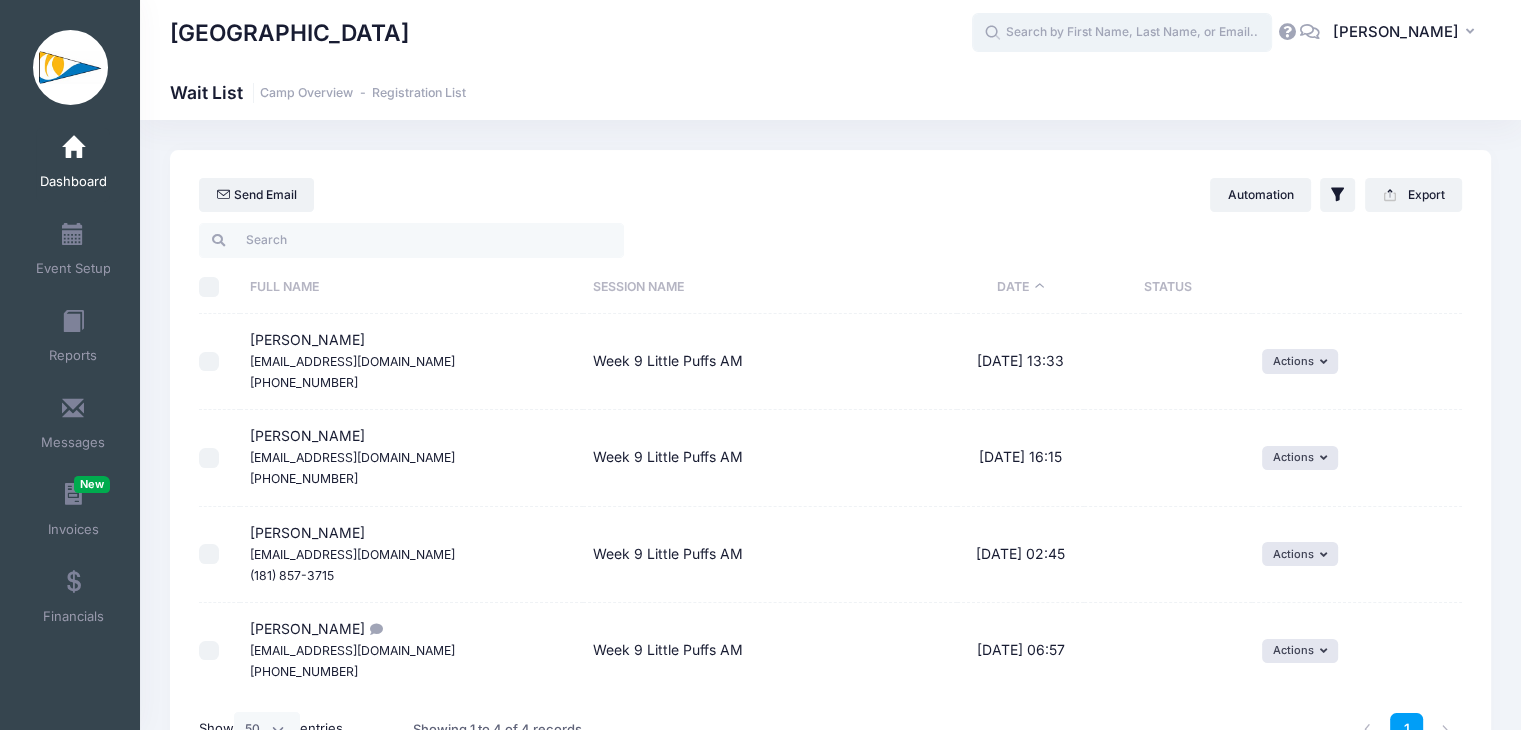 click at bounding box center [1122, 33] 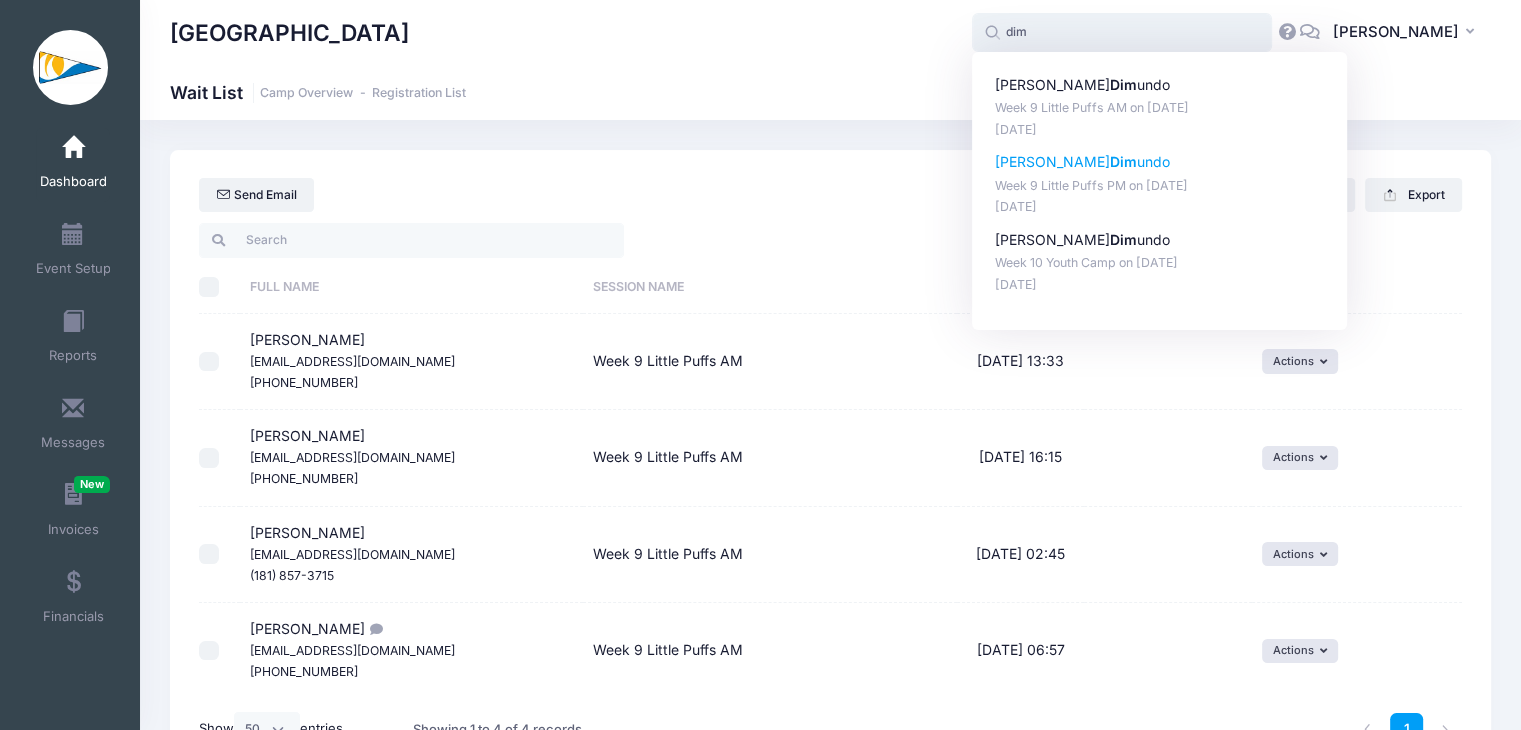 click on "[PERSON_NAME] undo" at bounding box center [1160, 162] 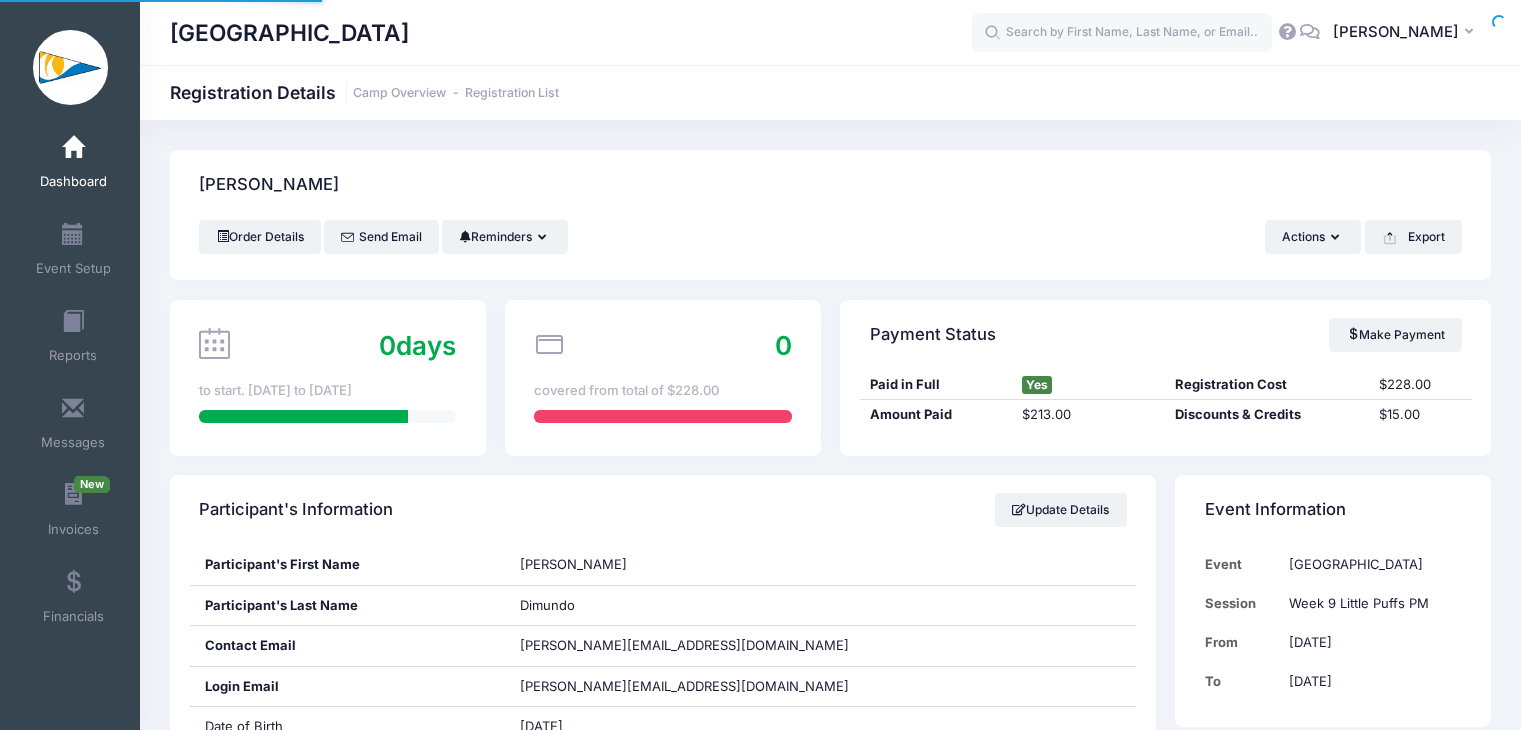 scroll, scrollTop: 683, scrollLeft: 0, axis: vertical 